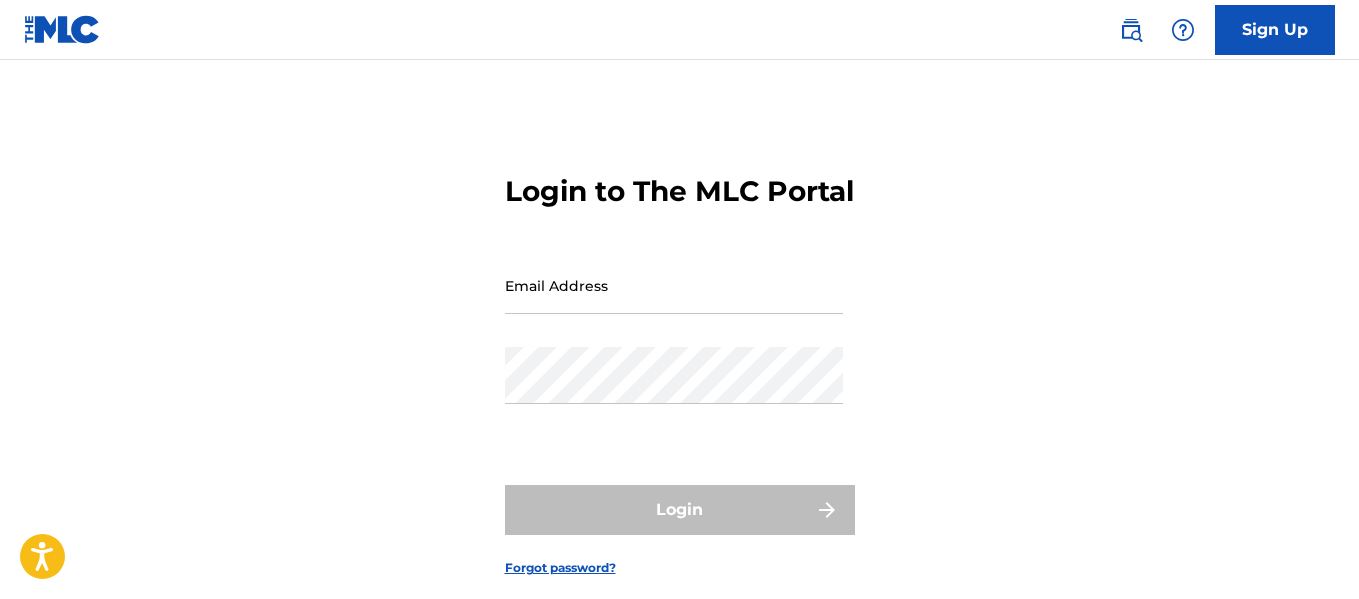 scroll, scrollTop: 0, scrollLeft: 0, axis: both 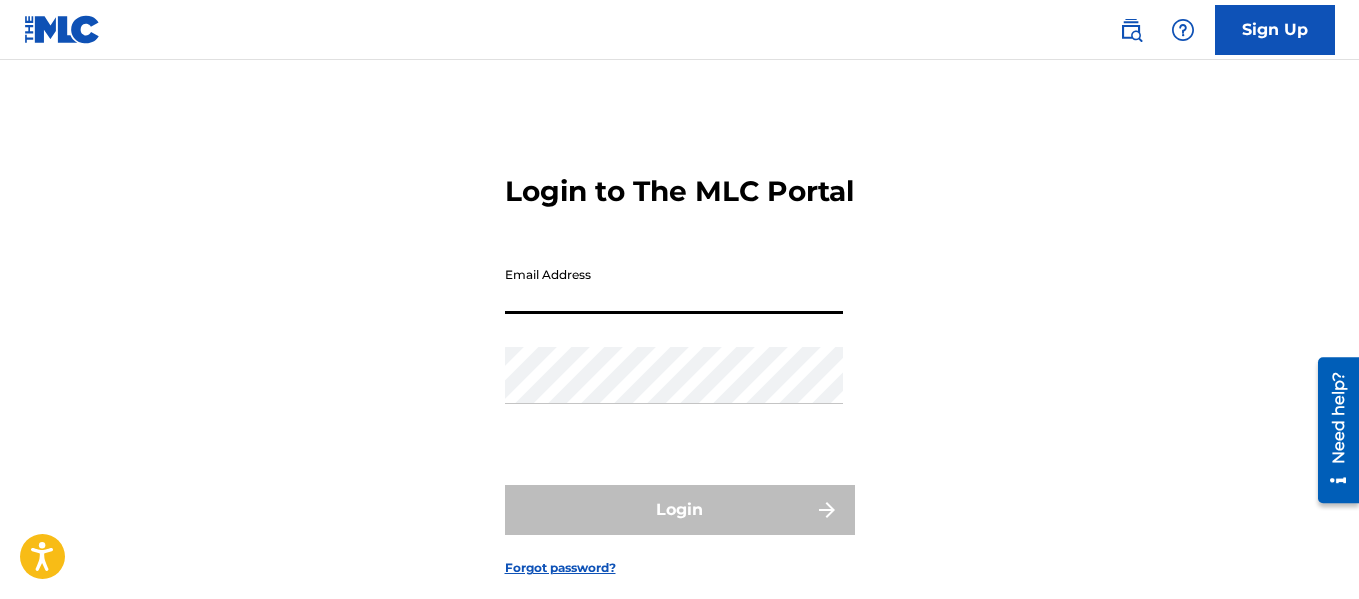 drag, startPoint x: 0, startPoint y: 0, endPoint x: 711, endPoint y: 299, distance: 771.3119 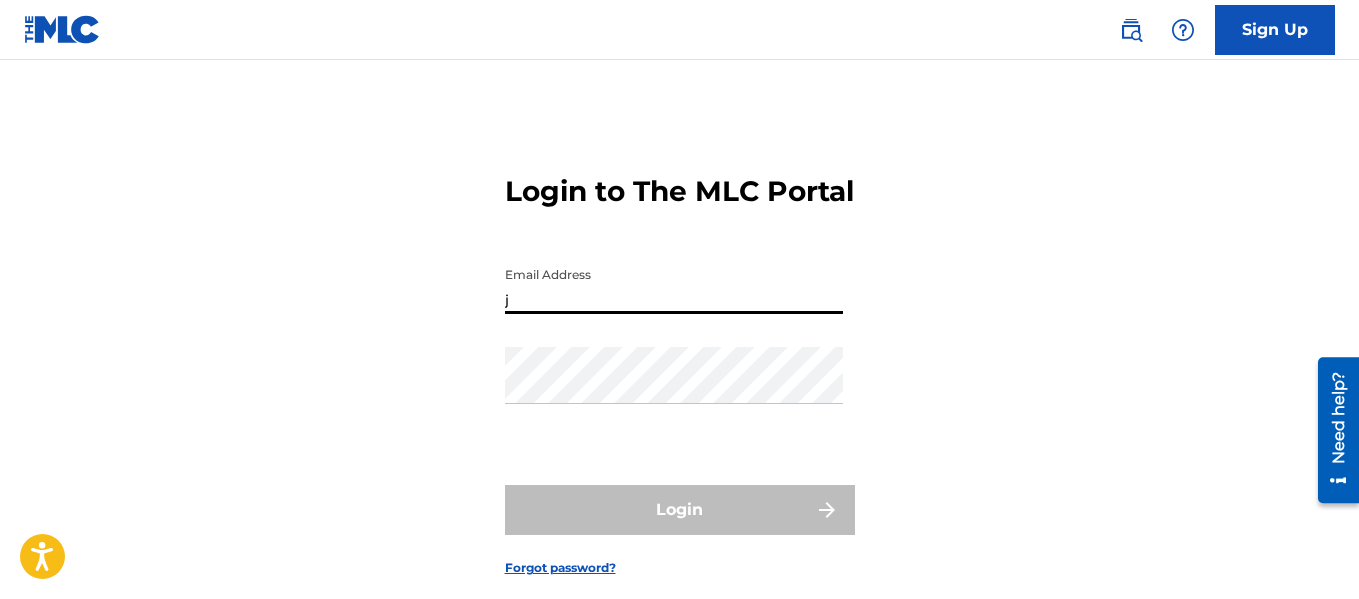 type on "[EMAIL_ADDRESS][DOMAIN_NAME]" 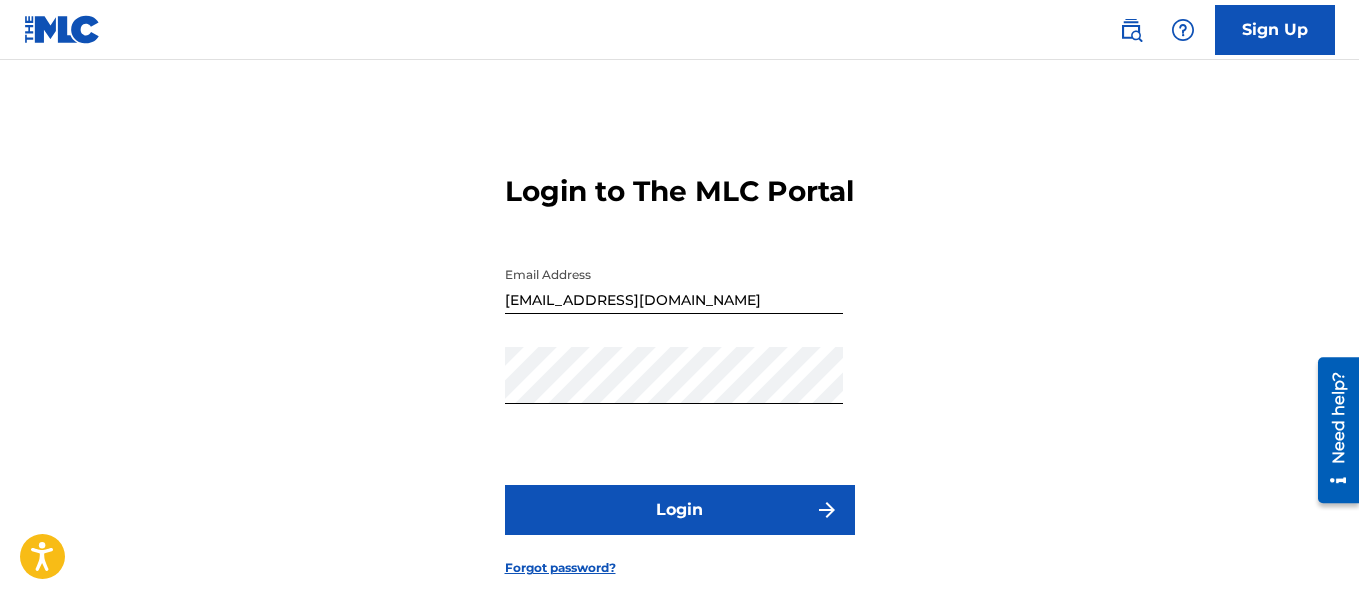 click on "Login" at bounding box center [680, 510] 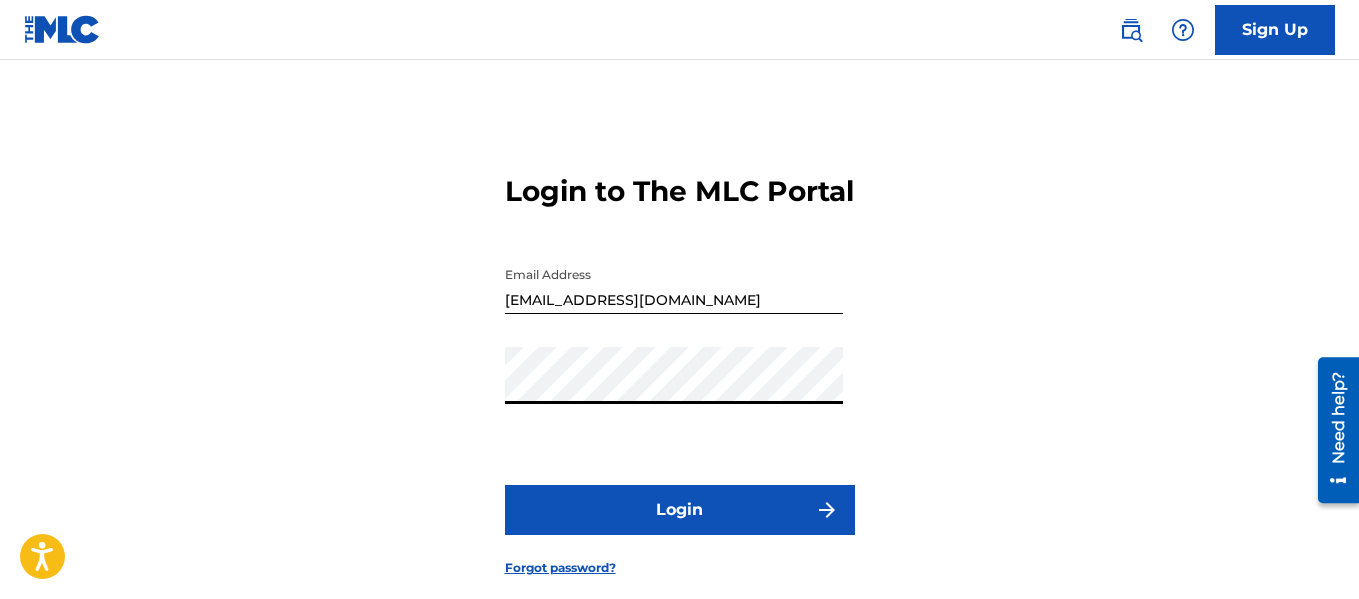 click on "Login" at bounding box center [680, 510] 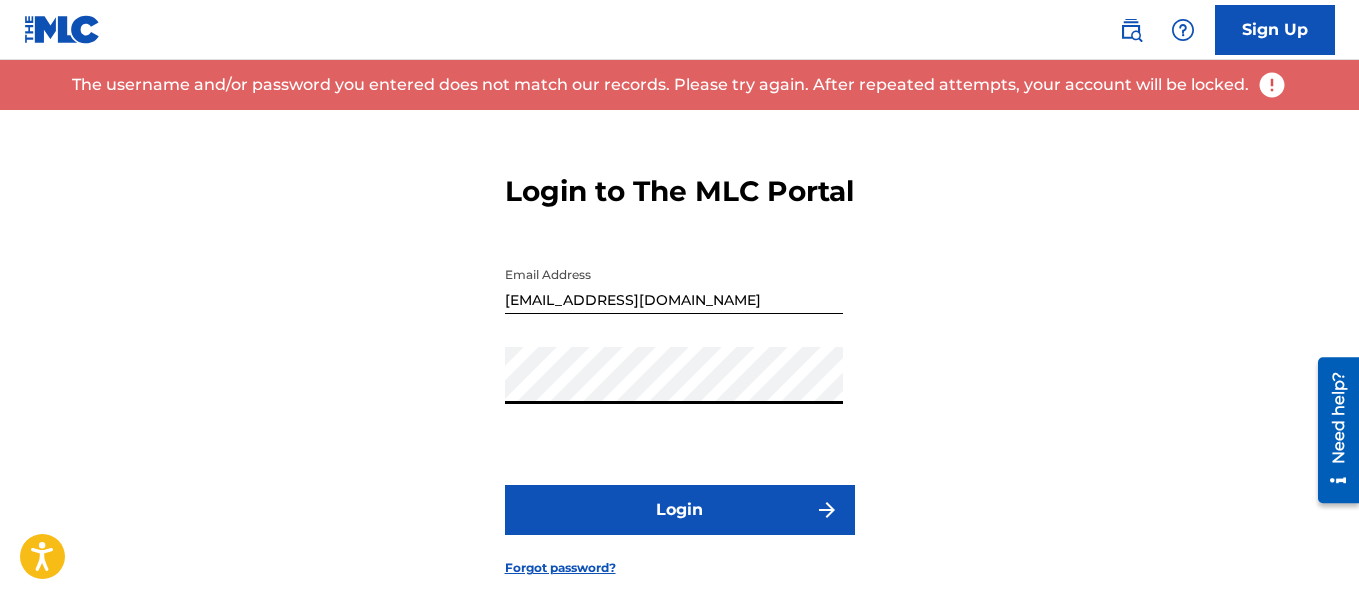 click on "Login" at bounding box center (680, 510) 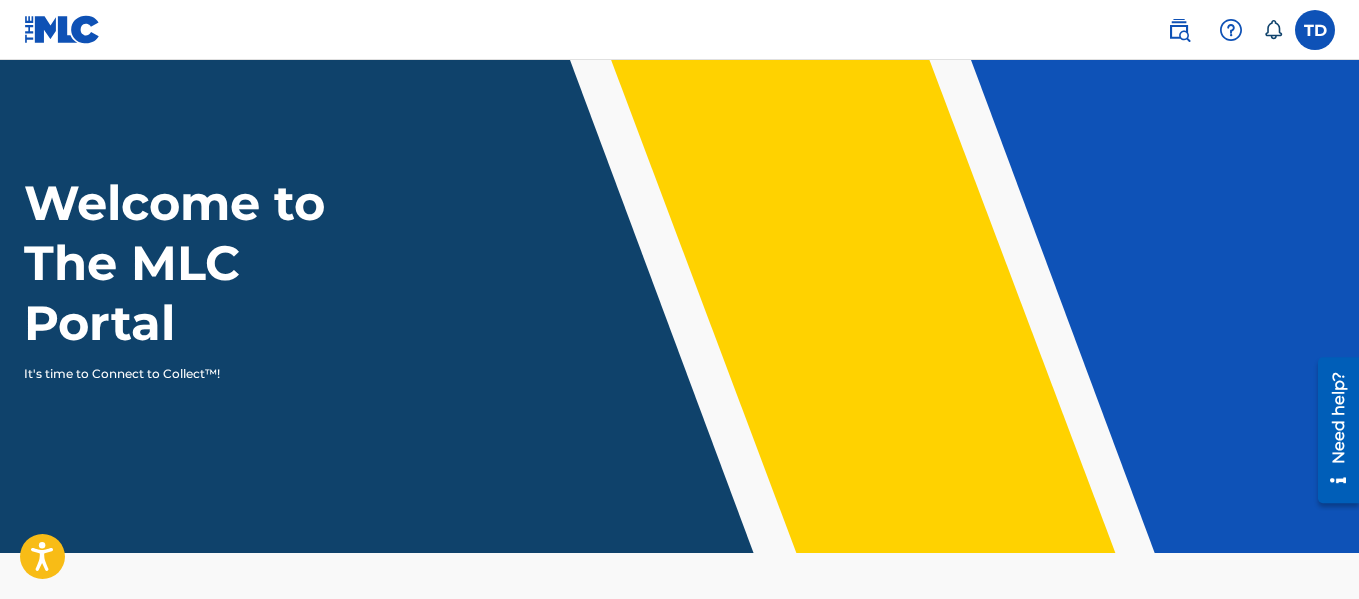 scroll, scrollTop: 0, scrollLeft: 0, axis: both 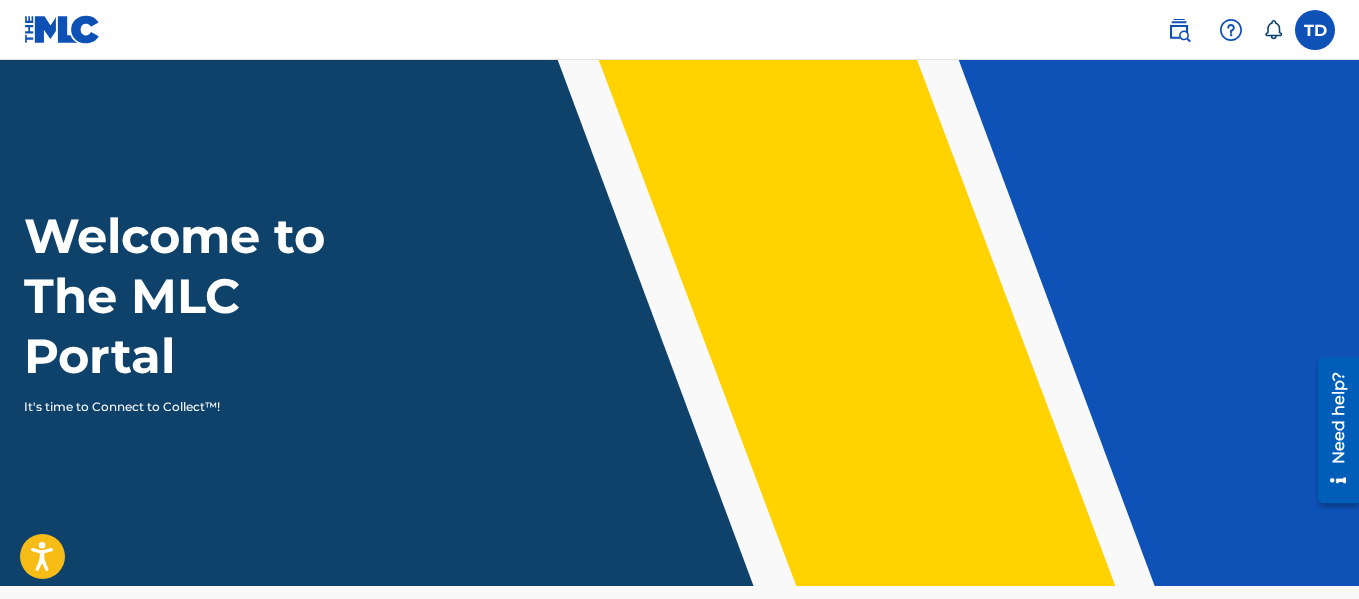click at bounding box center (1315, 30) 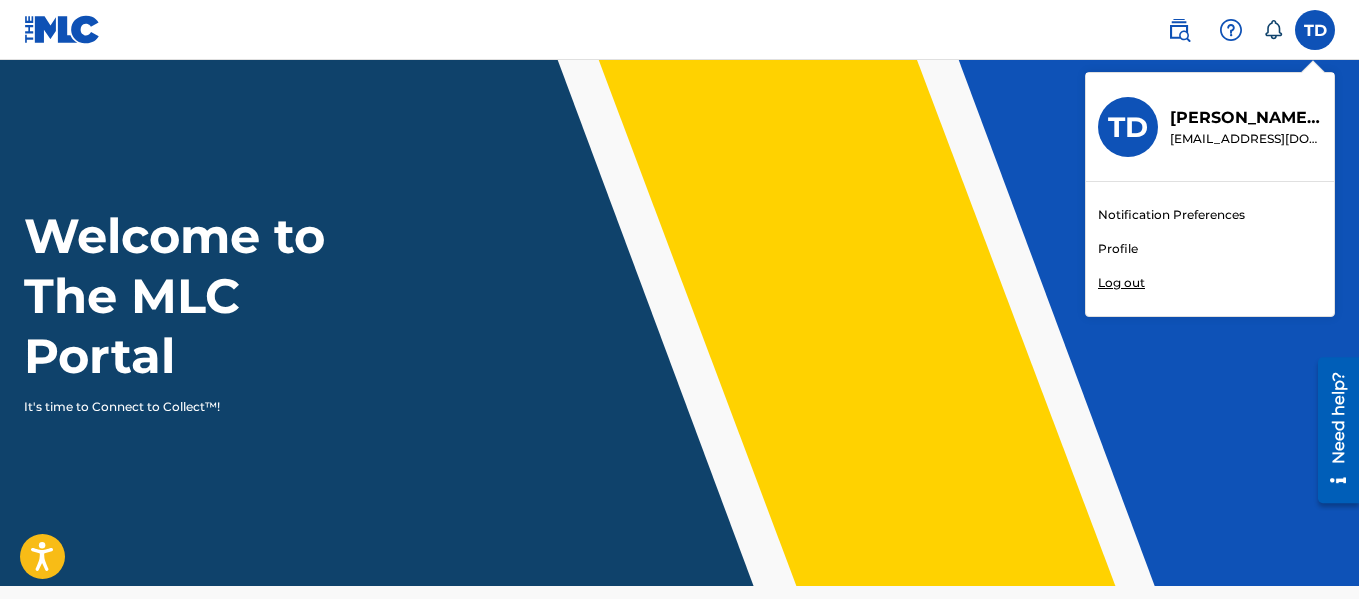click on "Profile" at bounding box center [1118, 249] 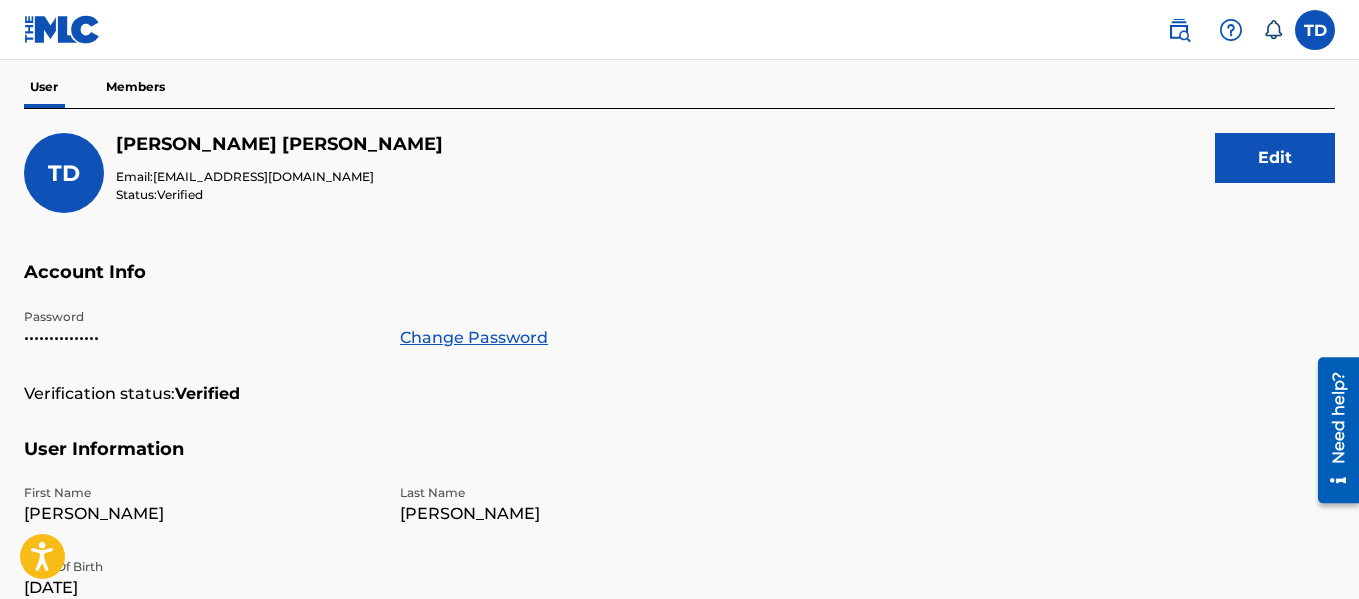 scroll, scrollTop: 0, scrollLeft: 0, axis: both 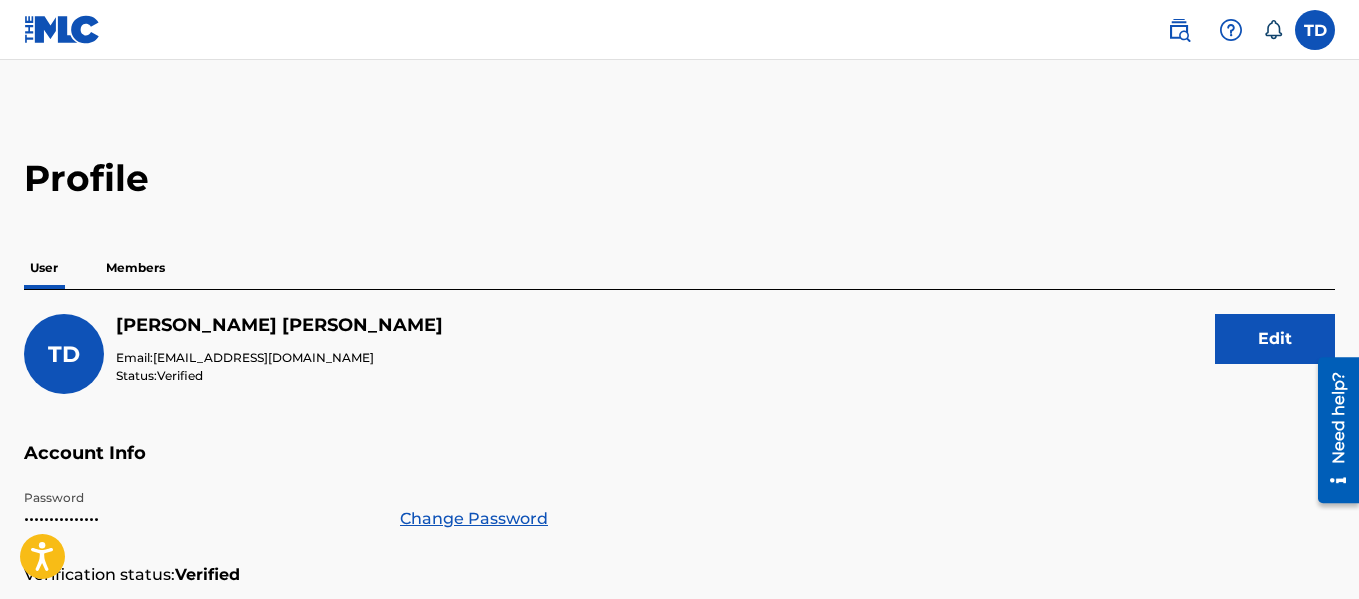 click on "Members" at bounding box center [135, 268] 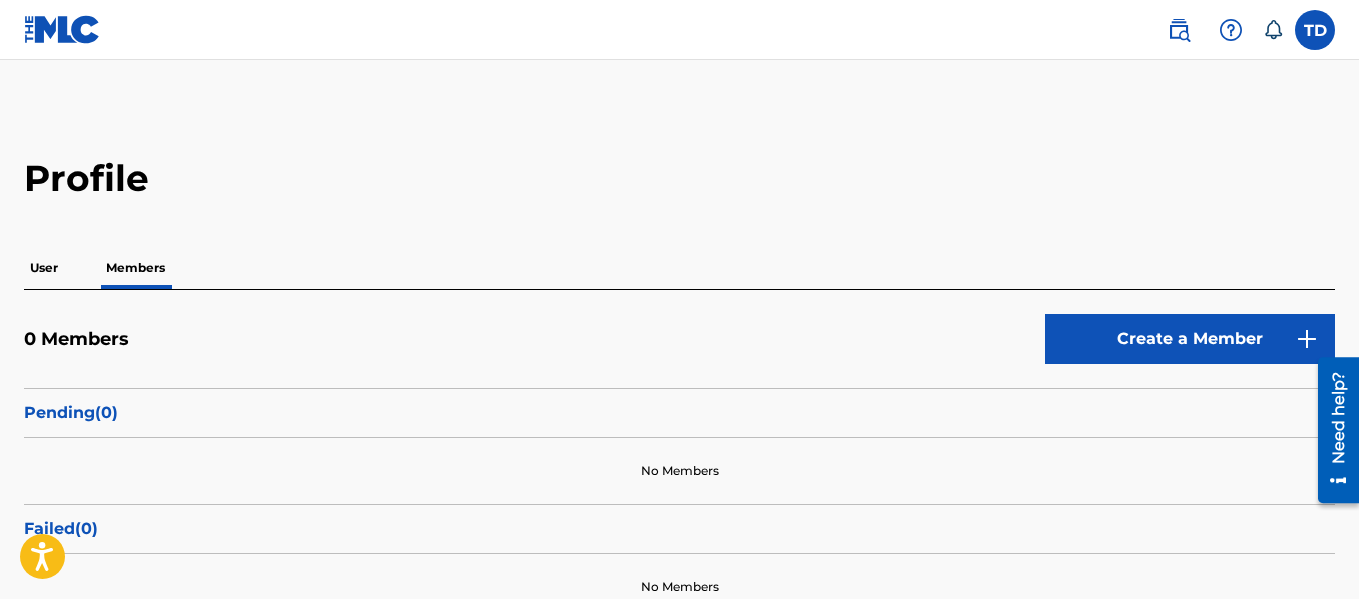 click on "Create a Member" at bounding box center [1190, 339] 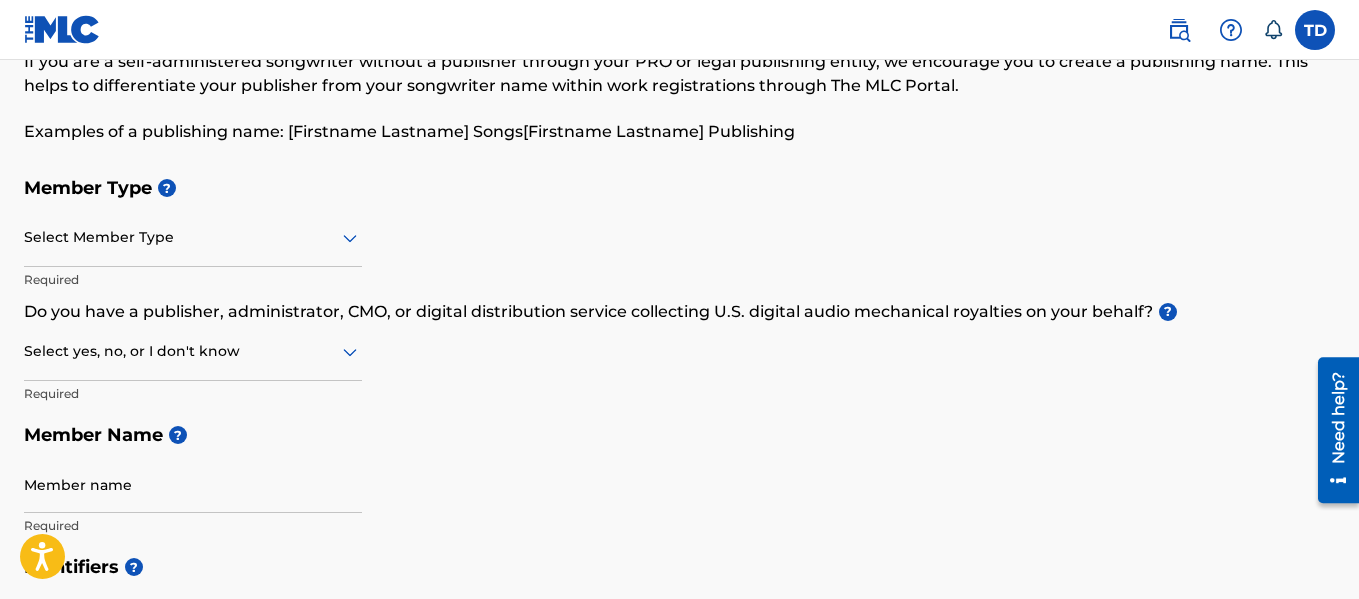 scroll, scrollTop: 118, scrollLeft: 0, axis: vertical 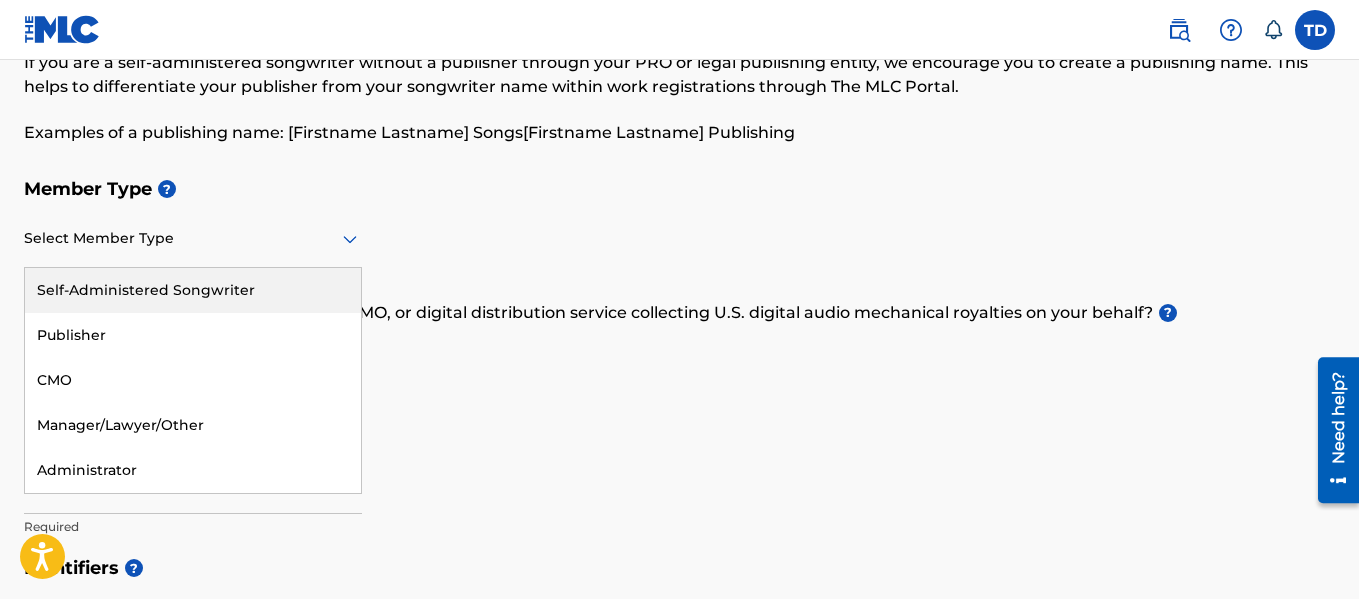click 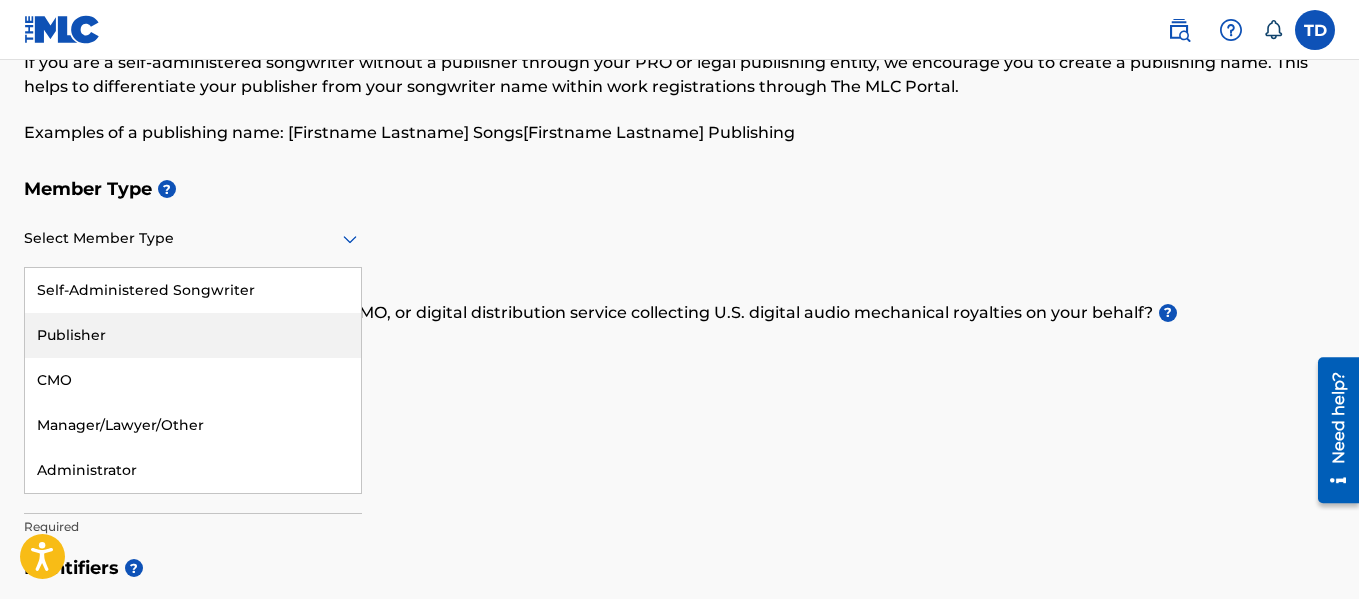 click on "Publisher" at bounding box center (193, 335) 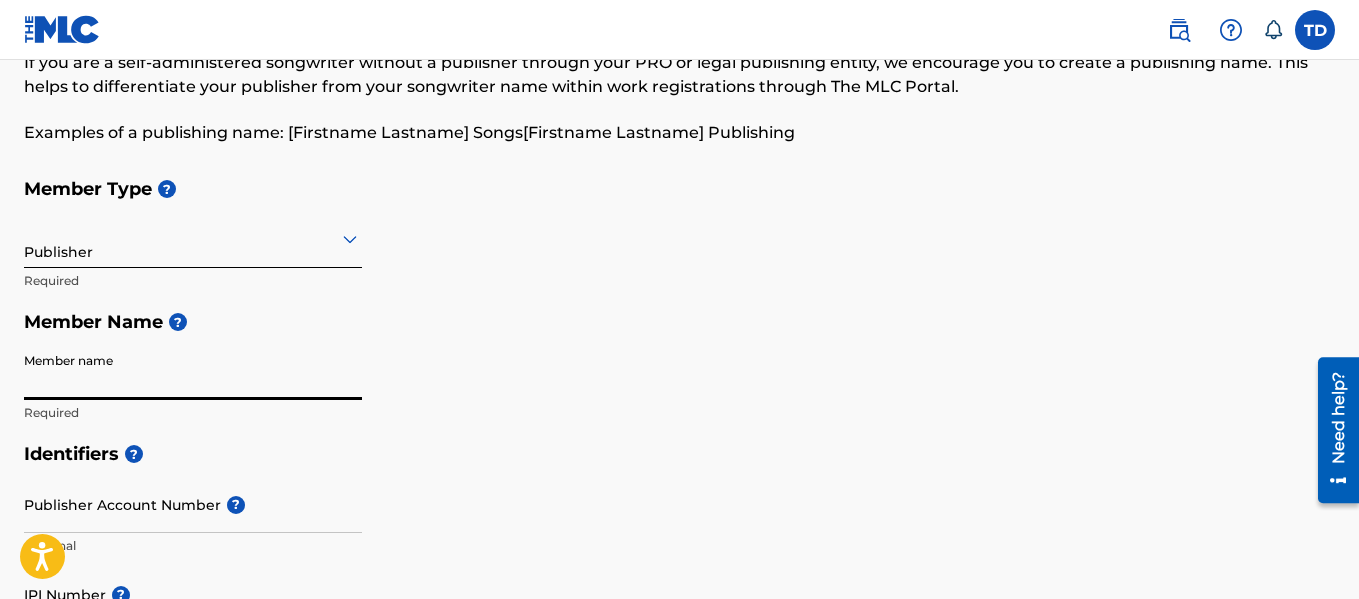 click on "Member name" at bounding box center [193, 371] 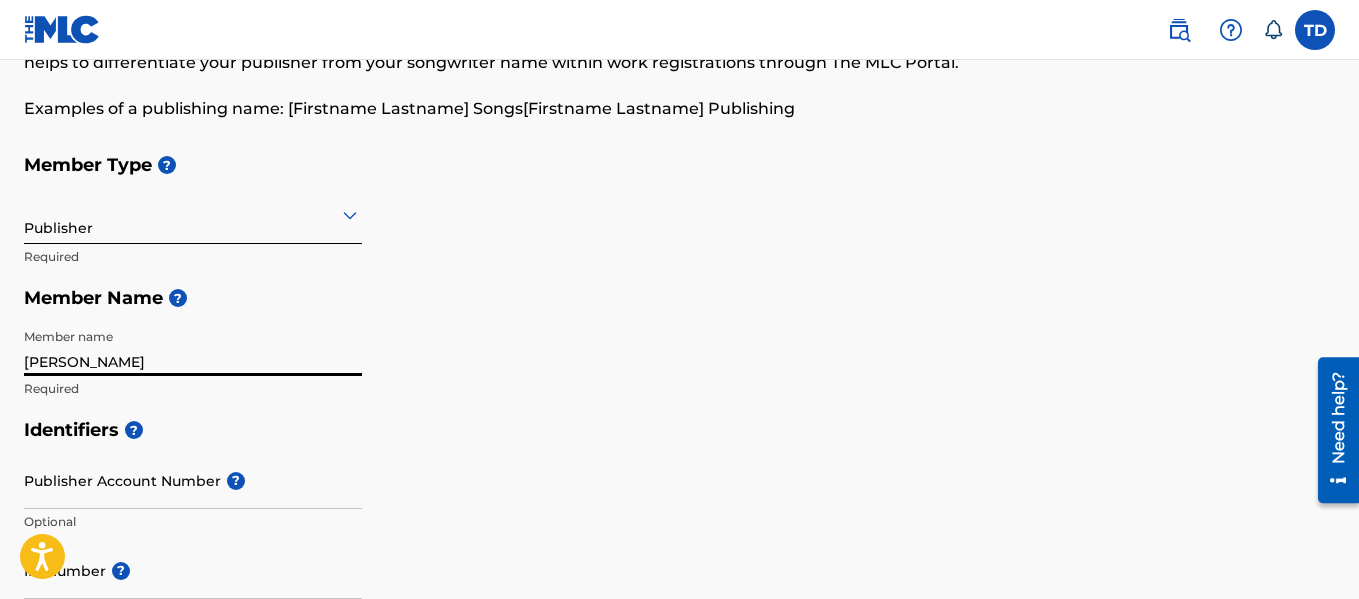 scroll, scrollTop: 124, scrollLeft: 0, axis: vertical 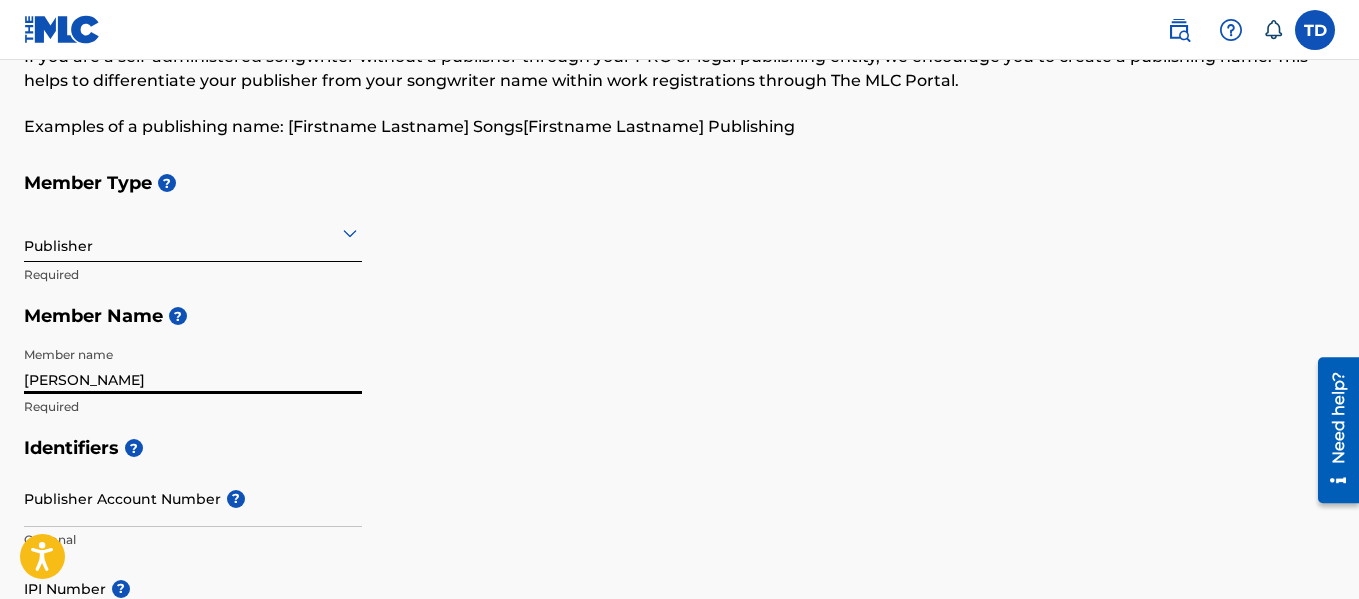 type on "[PERSON_NAME]" 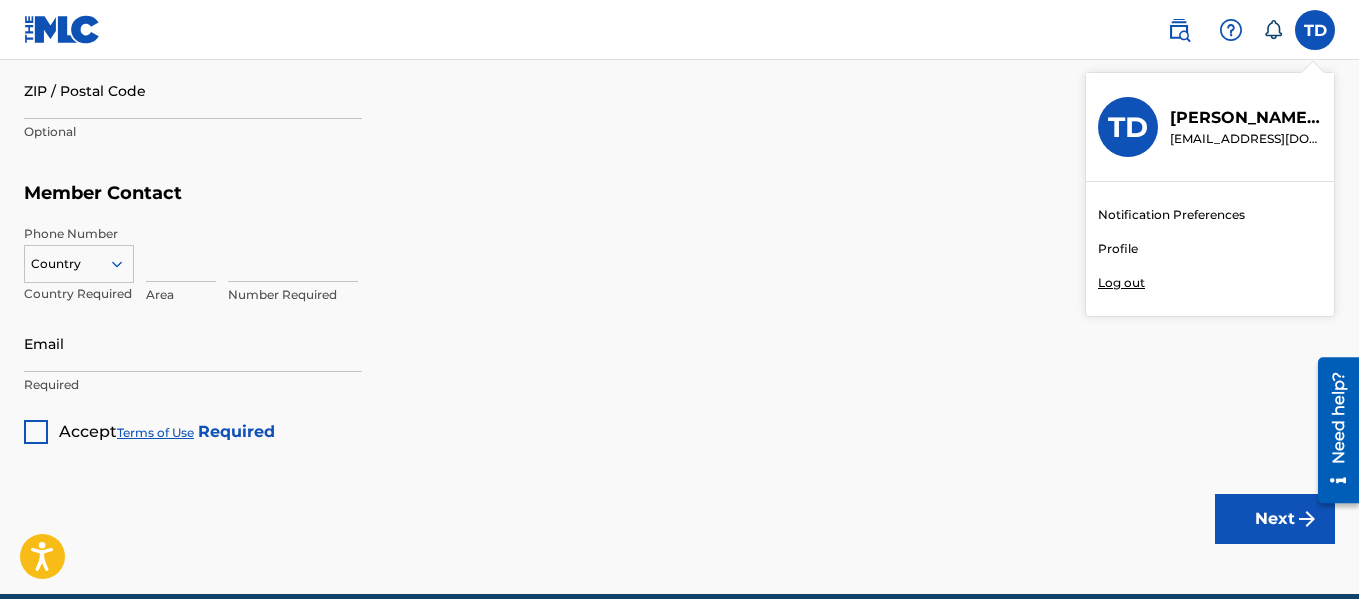 scroll, scrollTop: 1149, scrollLeft: 0, axis: vertical 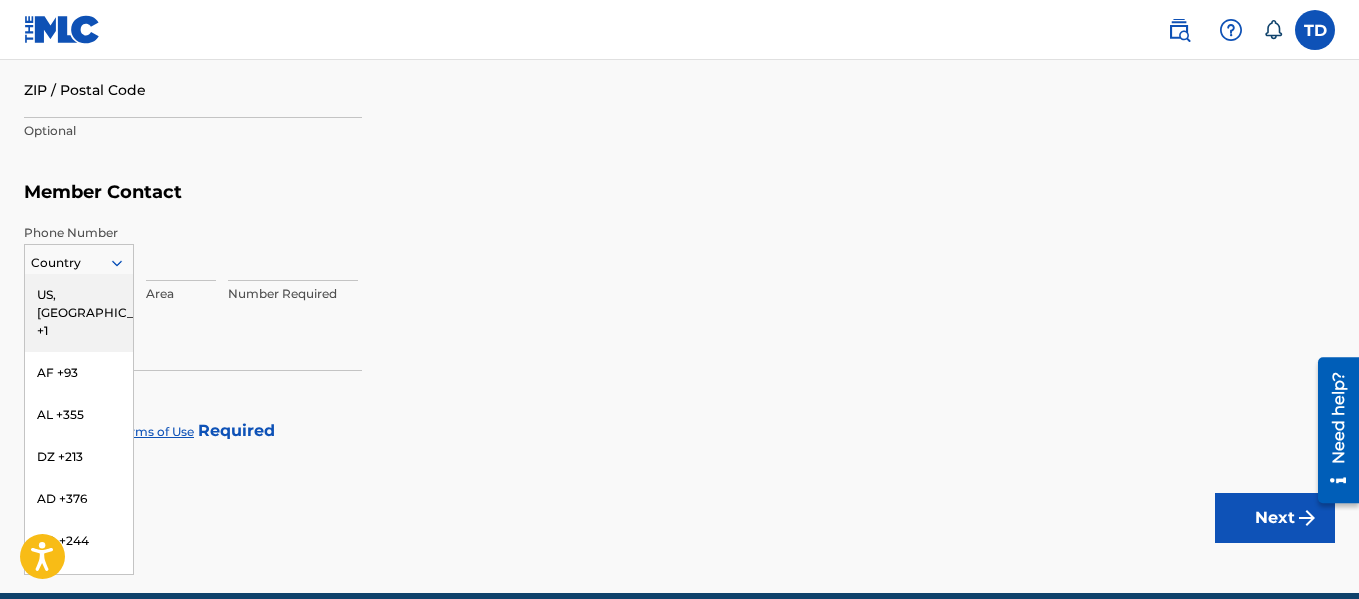 click on "Country" at bounding box center (79, 263) 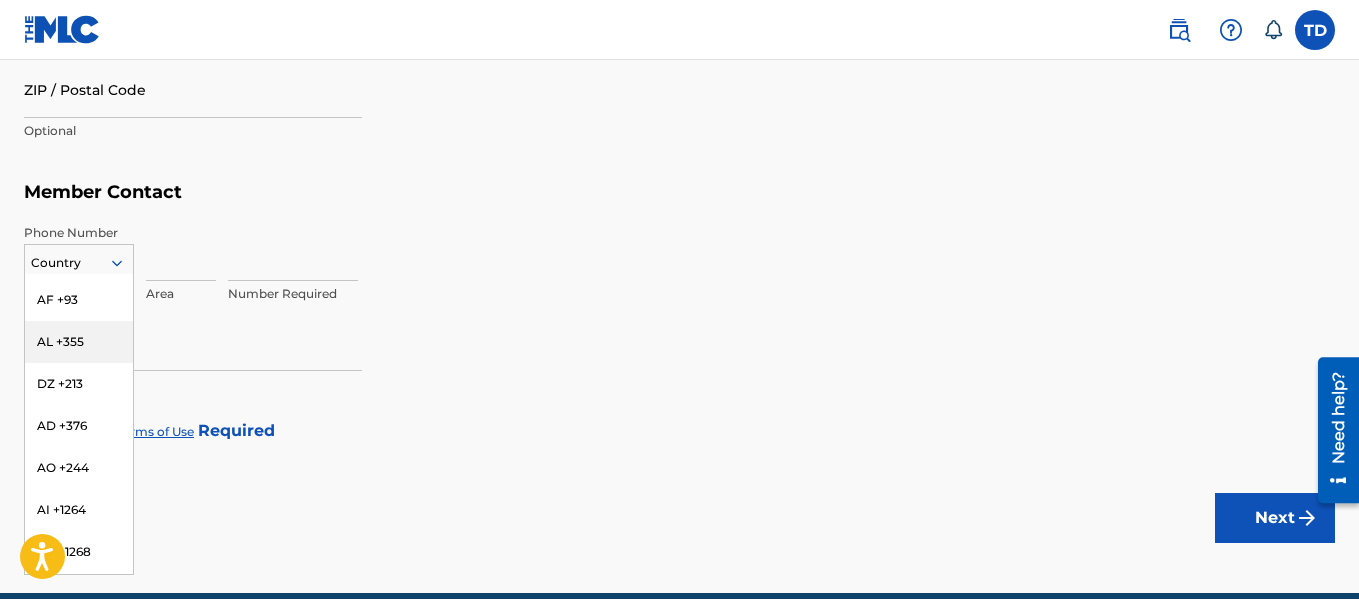 scroll, scrollTop: 74, scrollLeft: 0, axis: vertical 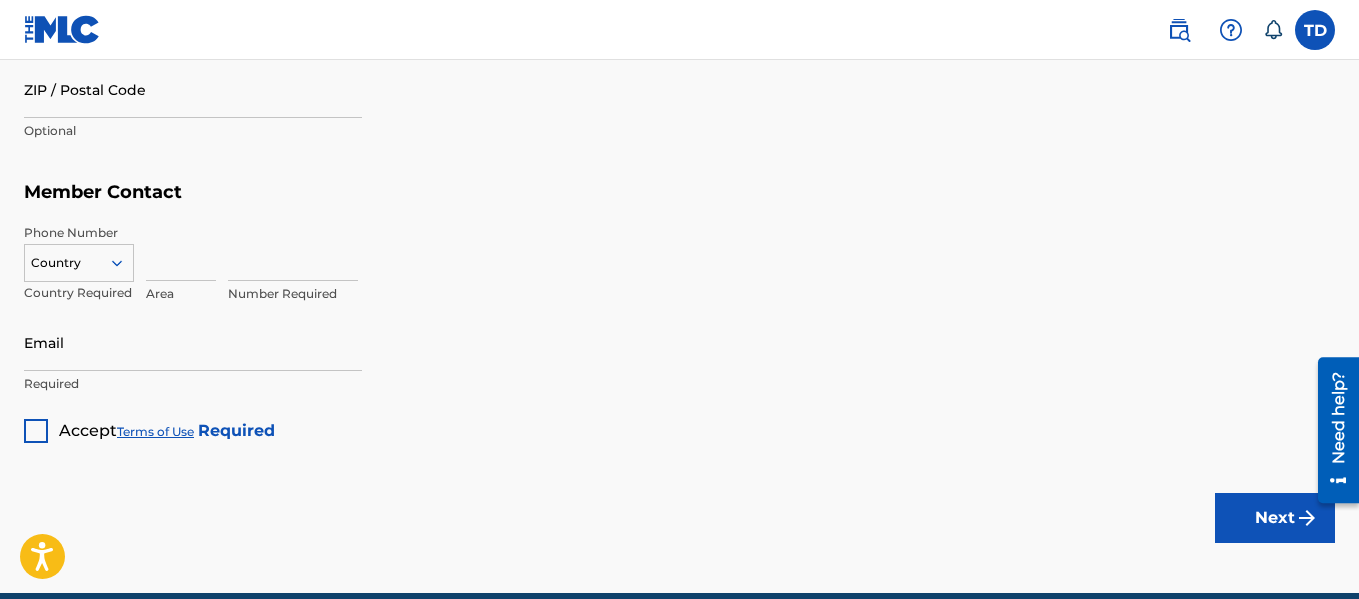 drag, startPoint x: 519, startPoint y: 341, endPoint x: 498, endPoint y: 417, distance: 78.84795 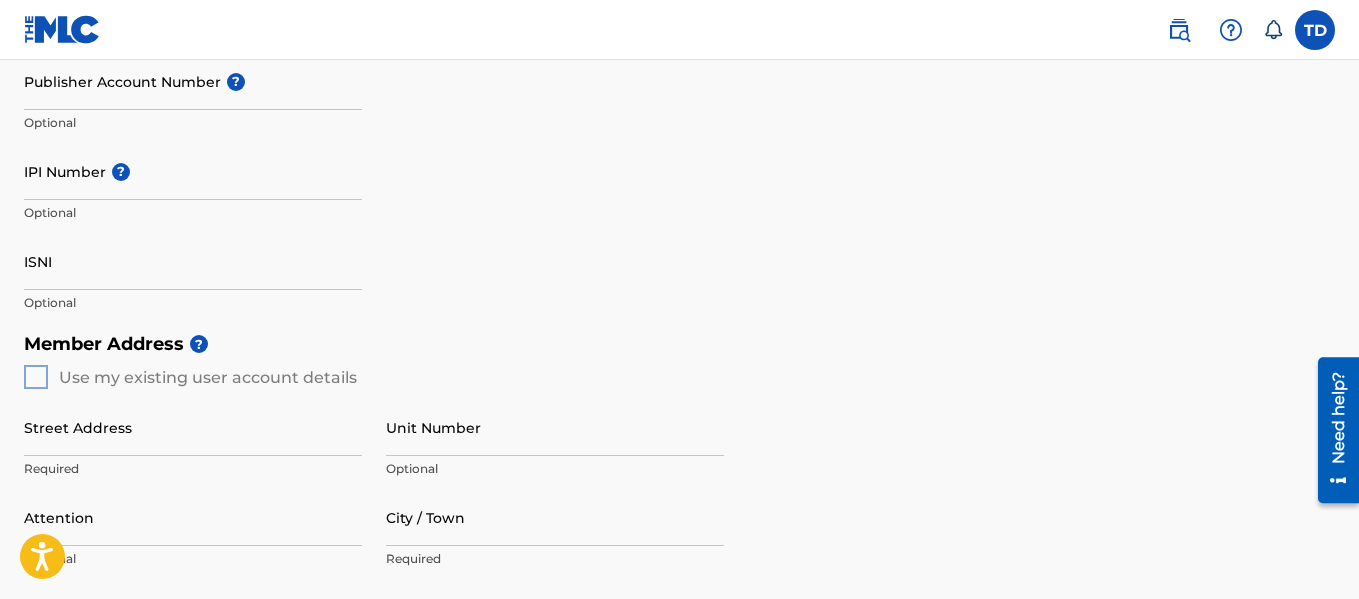 scroll, scrollTop: 545, scrollLeft: 0, axis: vertical 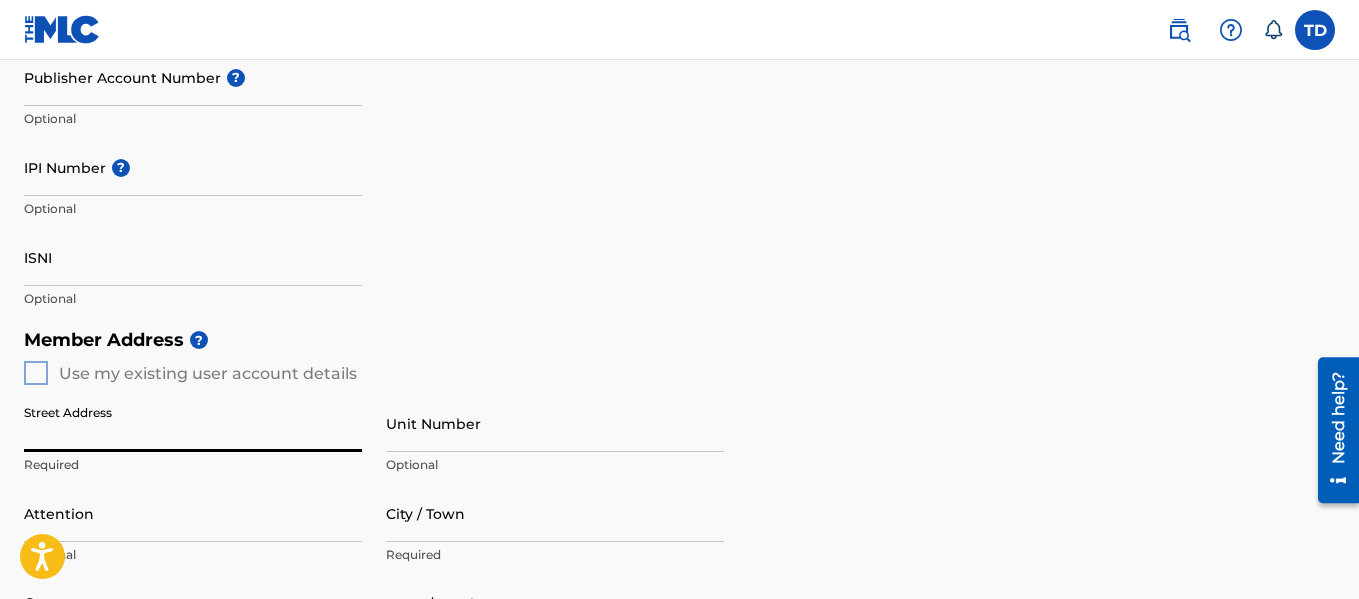 click on "Street Address" at bounding box center [193, 423] 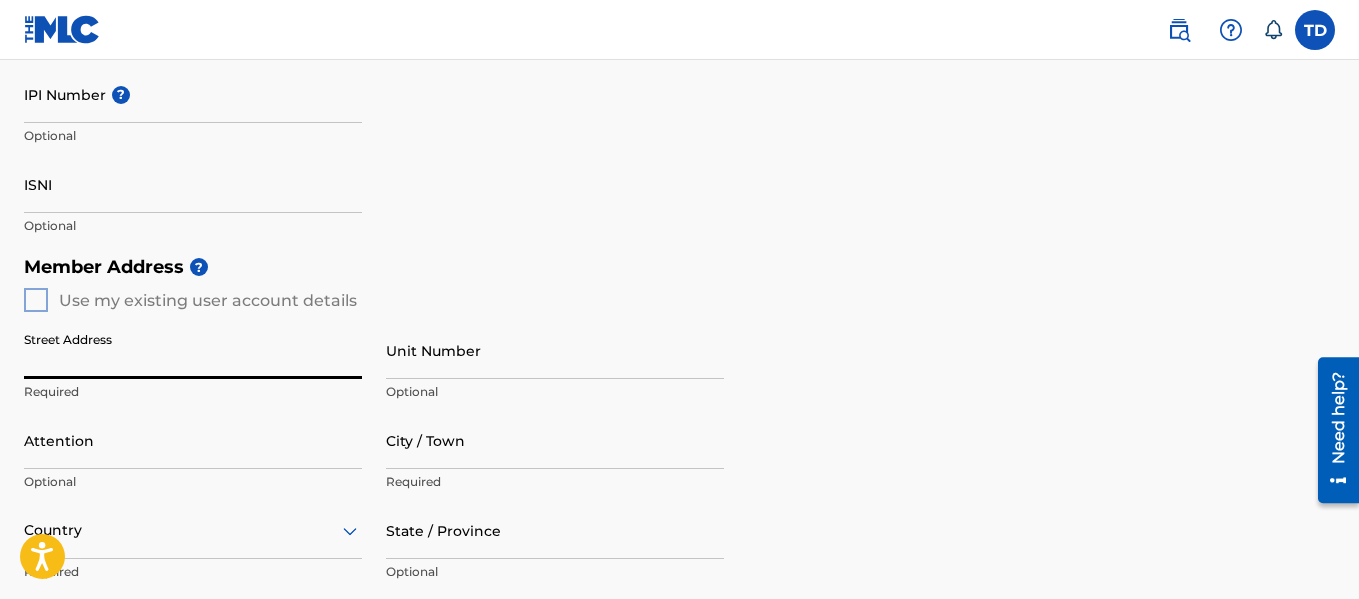 scroll, scrollTop: 621, scrollLeft: 0, axis: vertical 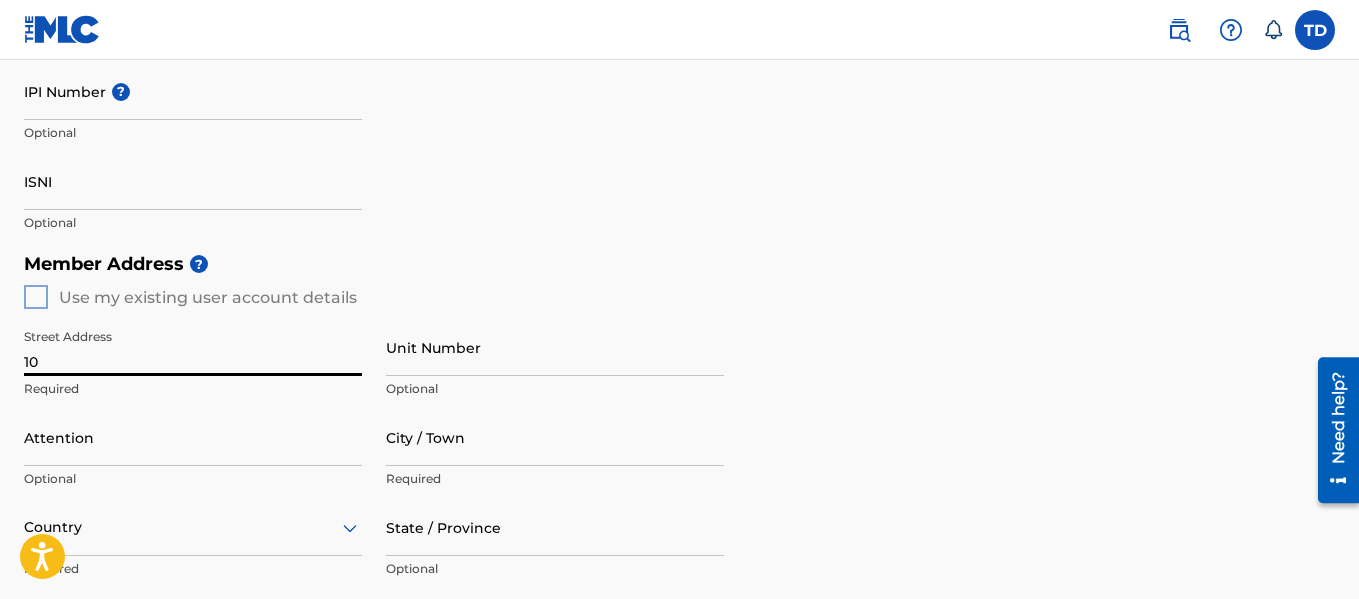 type on "[STREET_ADDRESS]" 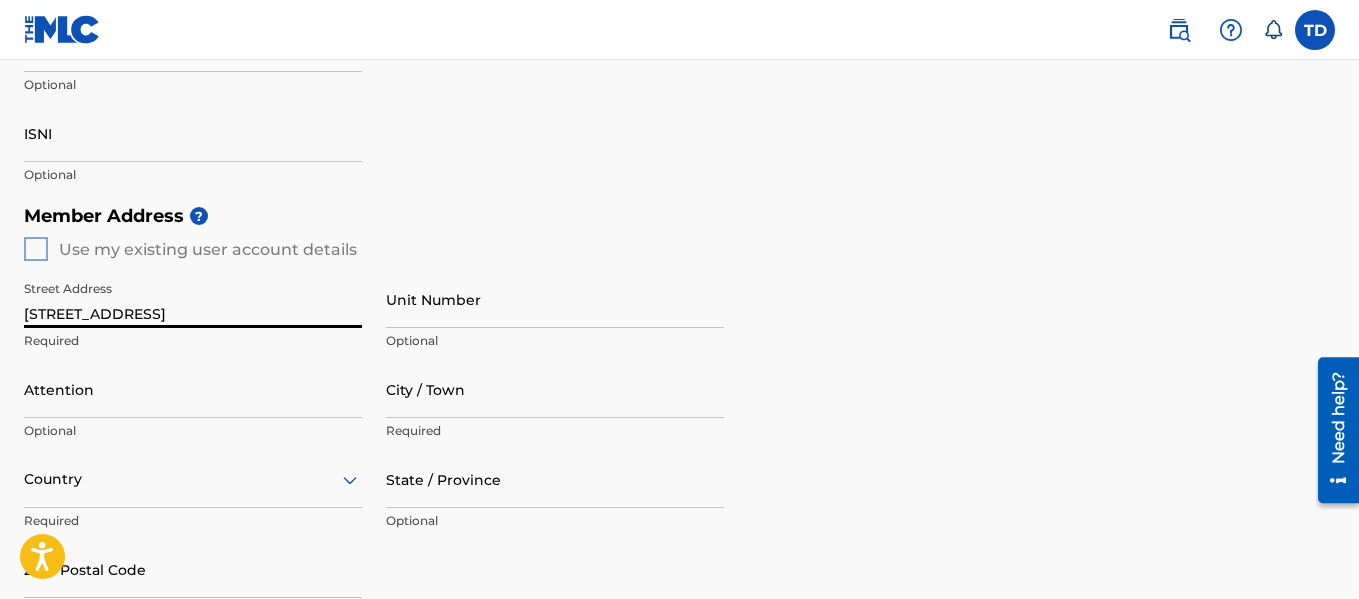 scroll, scrollTop: 670, scrollLeft: 0, axis: vertical 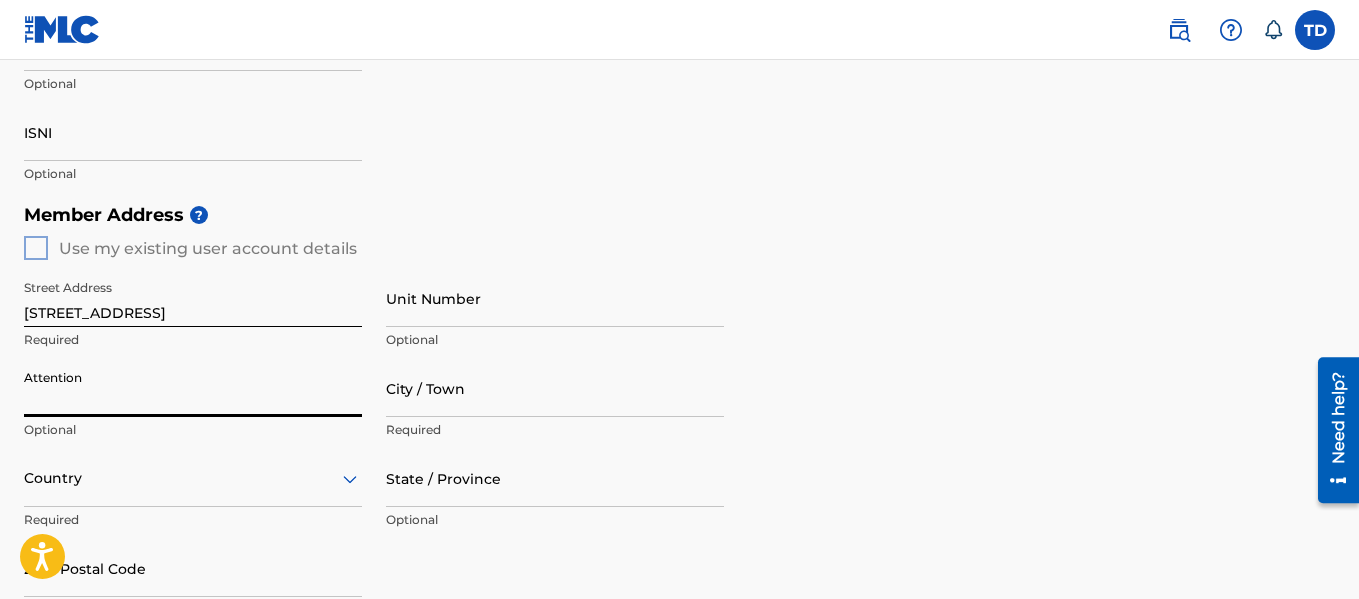 click on "Attention" at bounding box center (193, 388) 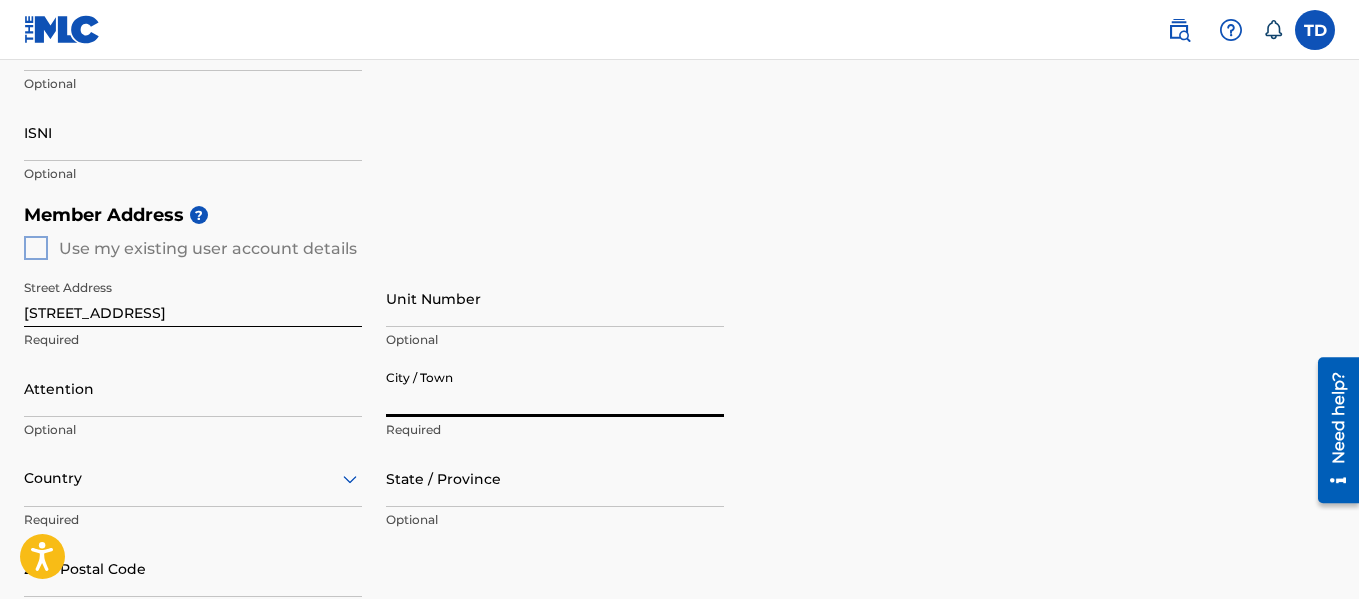 click on "City / Town" at bounding box center [555, 388] 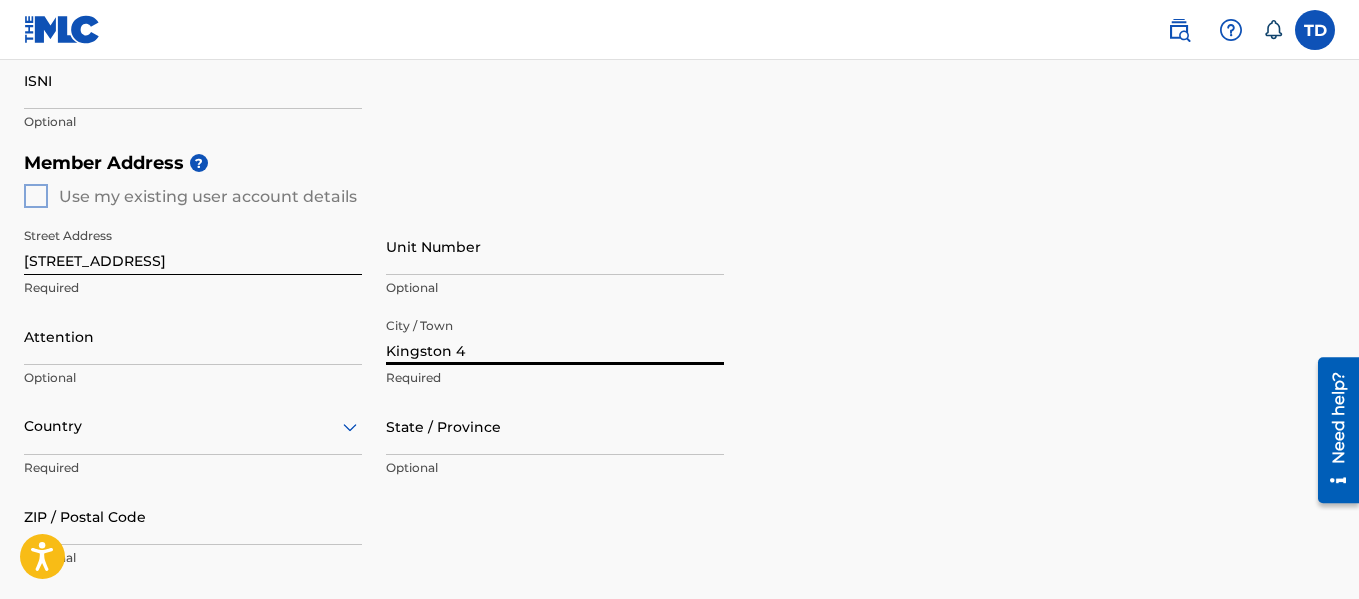 scroll, scrollTop: 723, scrollLeft: 0, axis: vertical 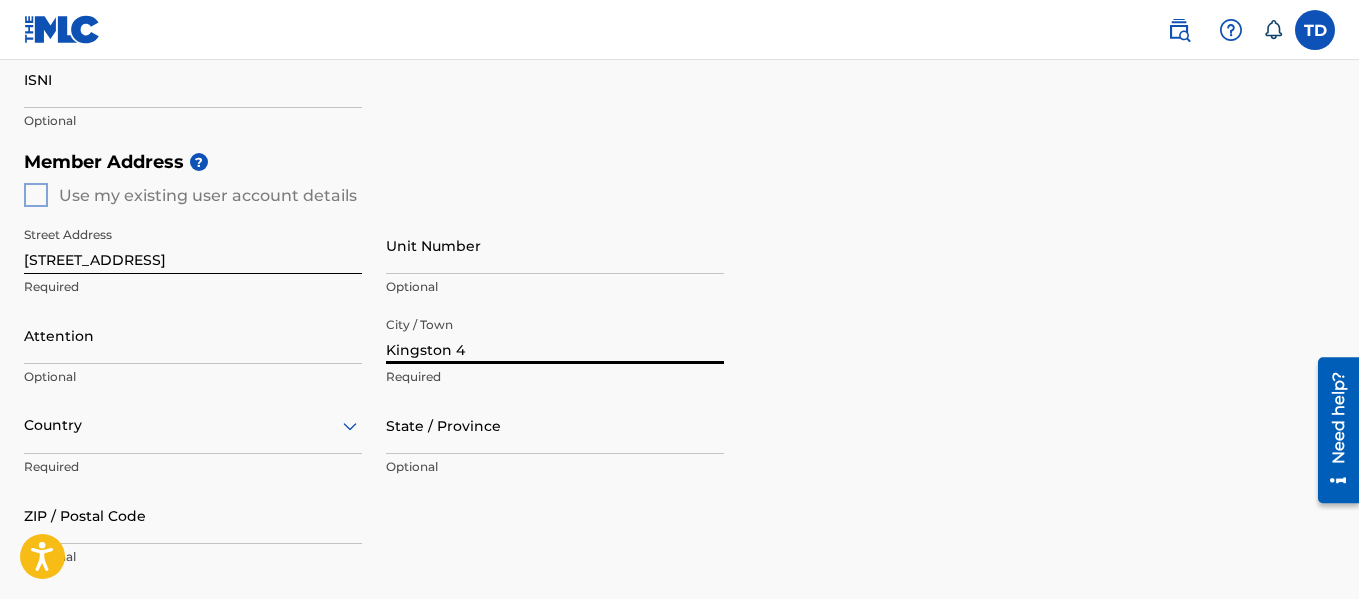type on "Kingston 4" 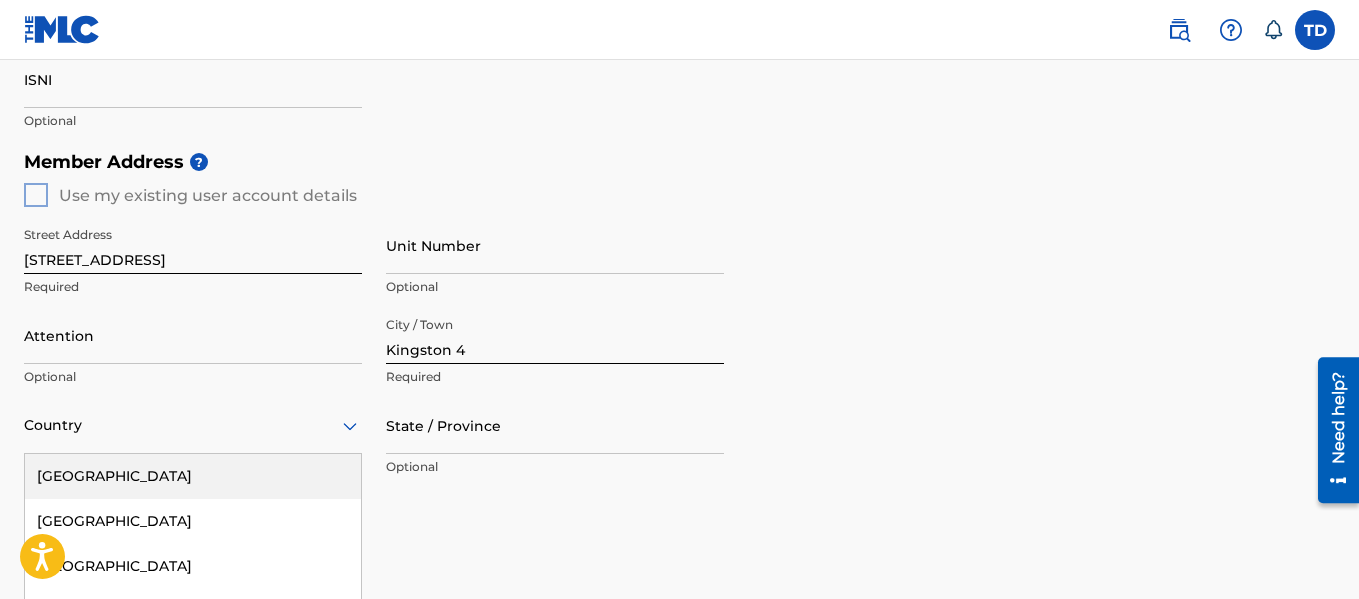 scroll, scrollTop: 879, scrollLeft: 0, axis: vertical 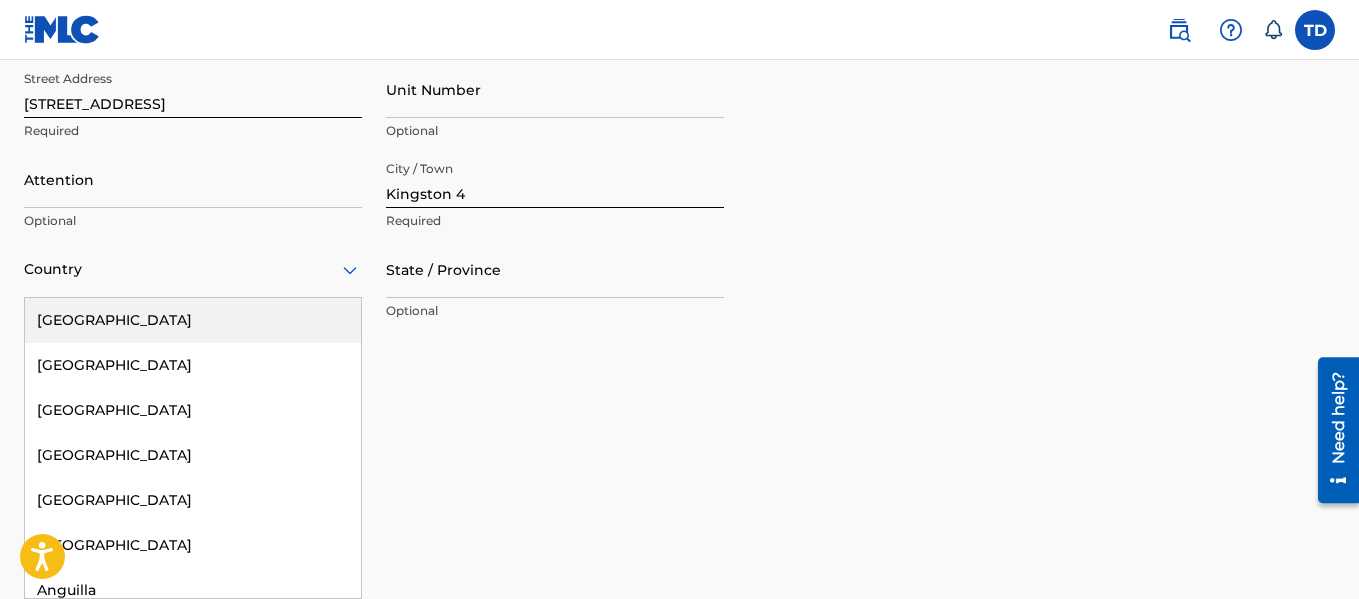 click on "223 results available. Use Up and Down to choose options, press Enter to select the currently focused option, press Escape to exit the menu, press Tab to select the option and exit the menu. Country [GEOGRAPHIC_DATA] [GEOGRAPHIC_DATA] [GEOGRAPHIC_DATA] [GEOGRAPHIC_DATA] [GEOGRAPHIC_DATA] [GEOGRAPHIC_DATA] [GEOGRAPHIC_DATA] [GEOGRAPHIC_DATA] [GEOGRAPHIC_DATA] [GEOGRAPHIC_DATA] [GEOGRAPHIC_DATA] [GEOGRAPHIC_DATA] [GEOGRAPHIC_DATA] [GEOGRAPHIC_DATA] [GEOGRAPHIC_DATA] [GEOGRAPHIC_DATA] [GEOGRAPHIC_DATA] [GEOGRAPHIC_DATA] [GEOGRAPHIC_DATA] [GEOGRAPHIC_DATA] [GEOGRAPHIC_DATA] [GEOGRAPHIC_DATA] [GEOGRAPHIC_DATA] [GEOGRAPHIC_DATA] [GEOGRAPHIC_DATA] [GEOGRAPHIC_DATA] [GEOGRAPHIC_DATA] [GEOGRAPHIC_DATA] [GEOGRAPHIC_DATA] [GEOGRAPHIC_DATA] [GEOGRAPHIC_DATA] [GEOGRAPHIC_DATA] [GEOGRAPHIC_DATA] [GEOGRAPHIC_DATA] [GEOGRAPHIC_DATA] [GEOGRAPHIC_DATA] [GEOGRAPHIC_DATA] [GEOGRAPHIC_DATA] [GEOGRAPHIC_DATA] [GEOGRAPHIC_DATA] [GEOGRAPHIC_DATA] [GEOGRAPHIC_DATA] [GEOGRAPHIC_DATA] [GEOGRAPHIC_DATA] [GEOGRAPHIC_DATA] [GEOGRAPHIC_DATA], [GEOGRAPHIC_DATA] [GEOGRAPHIC_DATA] [GEOGRAPHIC_DATA] [GEOGRAPHIC_DATA] [GEOGRAPHIC_DATA] [GEOGRAPHIC_DATA] [GEOGRAPHIC_DATA] [GEOGRAPHIC_DATA] [GEOGRAPHIC_DATA] [GEOGRAPHIC_DATA] [GEOGRAPHIC_DATA] [GEOGRAPHIC_DATA] [GEOGRAPHIC_DATA] [GEOGRAPHIC_DATA] [GEOGRAPHIC_DATA] [GEOGRAPHIC_DATA] [GEOGRAPHIC_DATA] [GEOGRAPHIC_DATA] [GEOGRAPHIC_DATA] ([GEOGRAPHIC_DATA]) [GEOGRAPHIC_DATA] [GEOGRAPHIC_DATA] [GEOGRAPHIC_DATA] [GEOGRAPHIC_DATA] [GEOGRAPHIC_DATA] [GEOGRAPHIC_DATA] [GEOGRAPHIC_DATA] [GEOGRAPHIC_DATA] [US_STATE] [GEOGRAPHIC_DATA] [GEOGRAPHIC_DATA] [GEOGRAPHIC_DATA] [GEOGRAPHIC_DATA] [GEOGRAPHIC_DATA] [GEOGRAPHIC_DATA] [GEOGRAPHIC_DATA]" at bounding box center [193, 269] 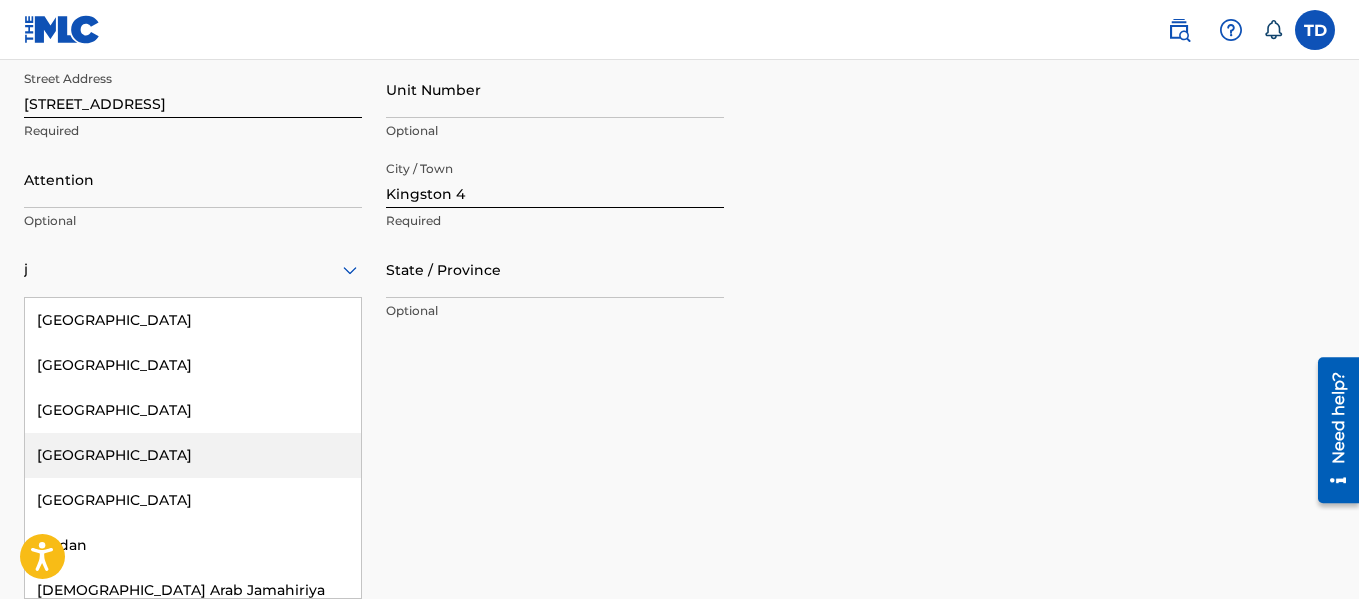 click on "[GEOGRAPHIC_DATA]" at bounding box center [193, 455] 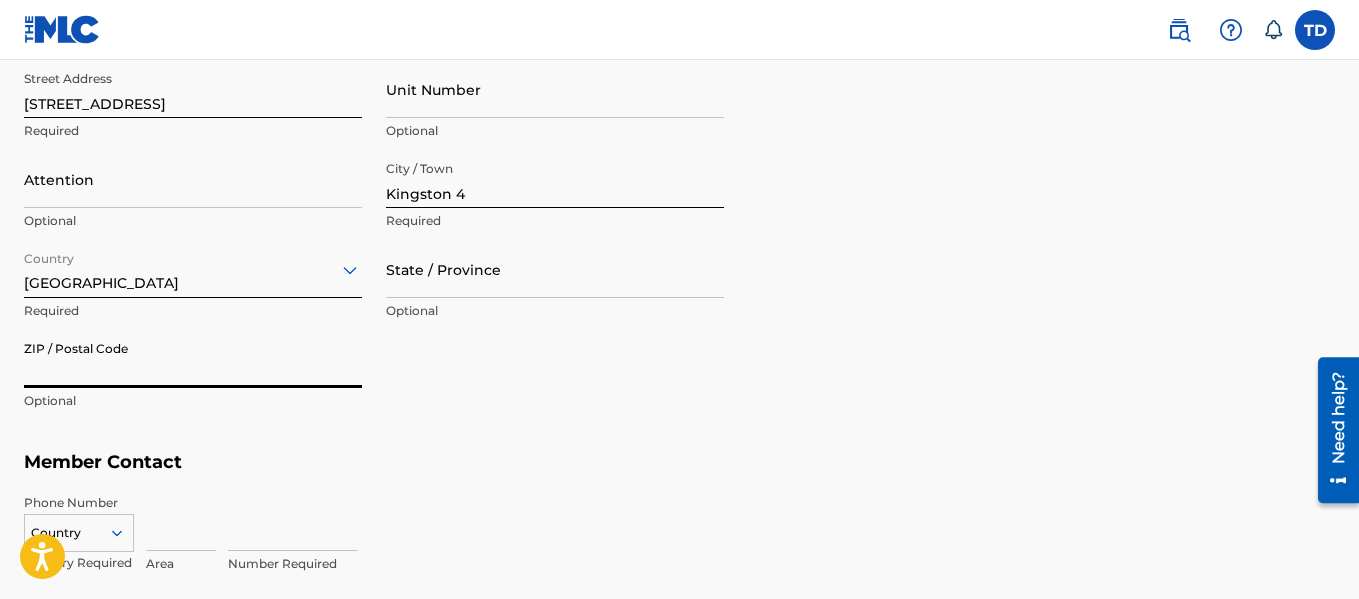click on "ZIP / Postal Code" at bounding box center [193, 359] 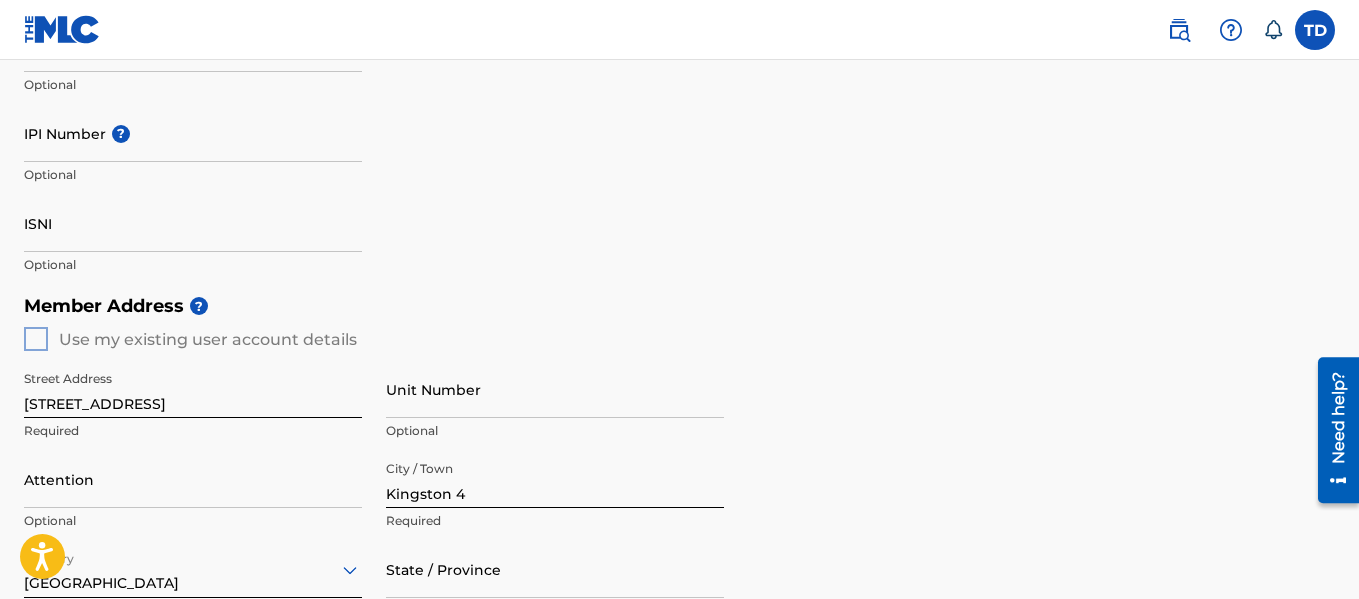 scroll, scrollTop: 578, scrollLeft: 0, axis: vertical 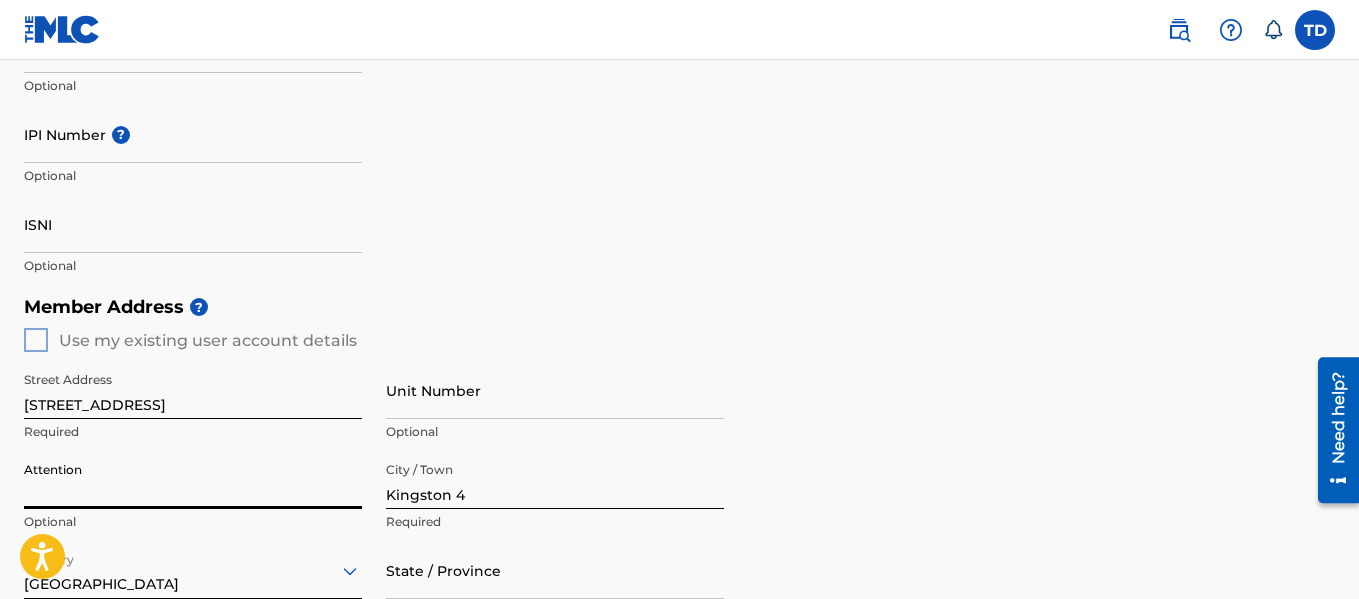 click on "Attention" at bounding box center (193, 480) 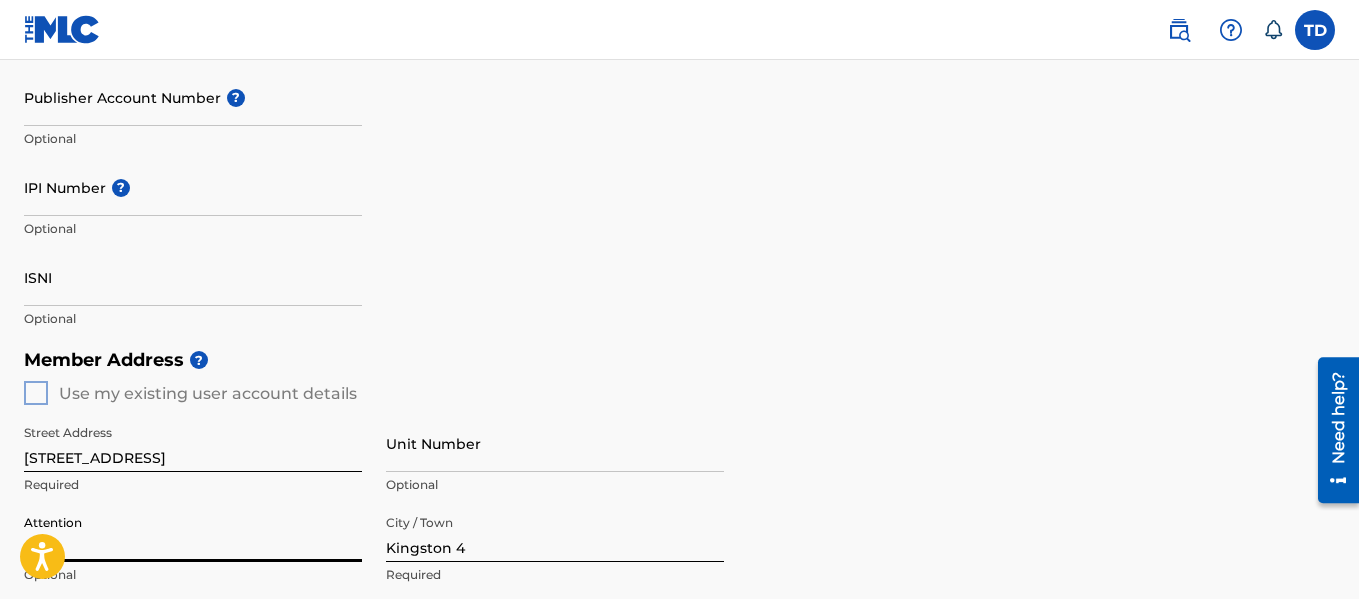 scroll, scrollTop: 524, scrollLeft: 0, axis: vertical 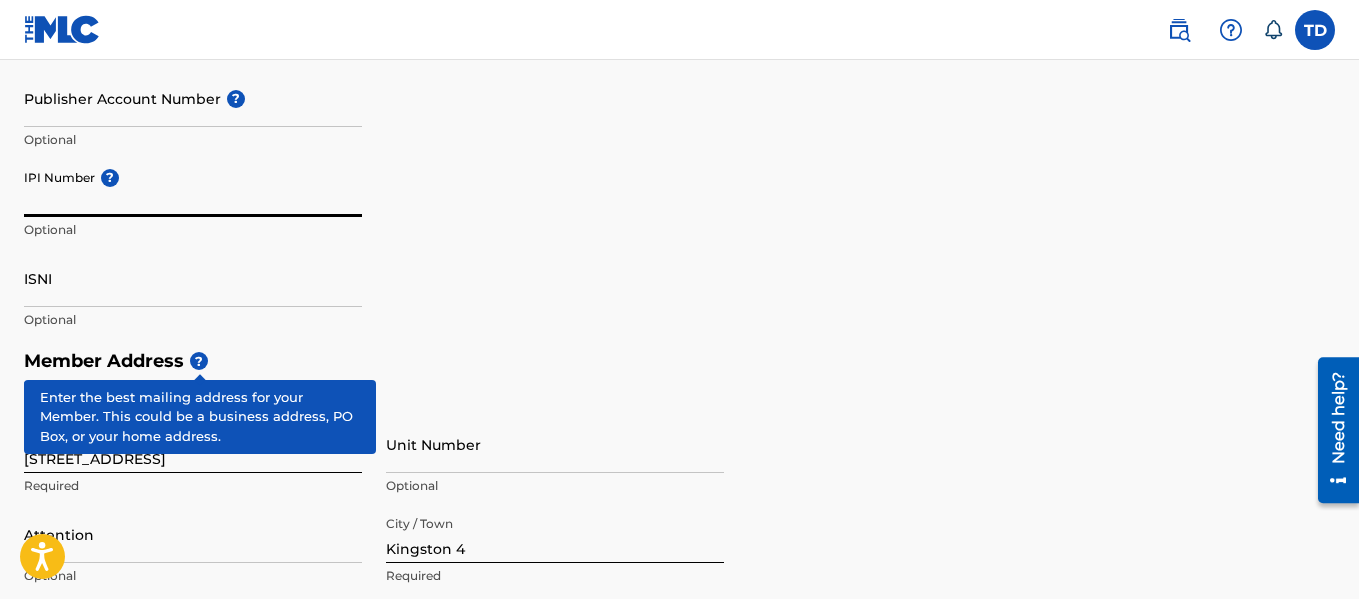 click on "IPI Number ?" at bounding box center [193, 188] 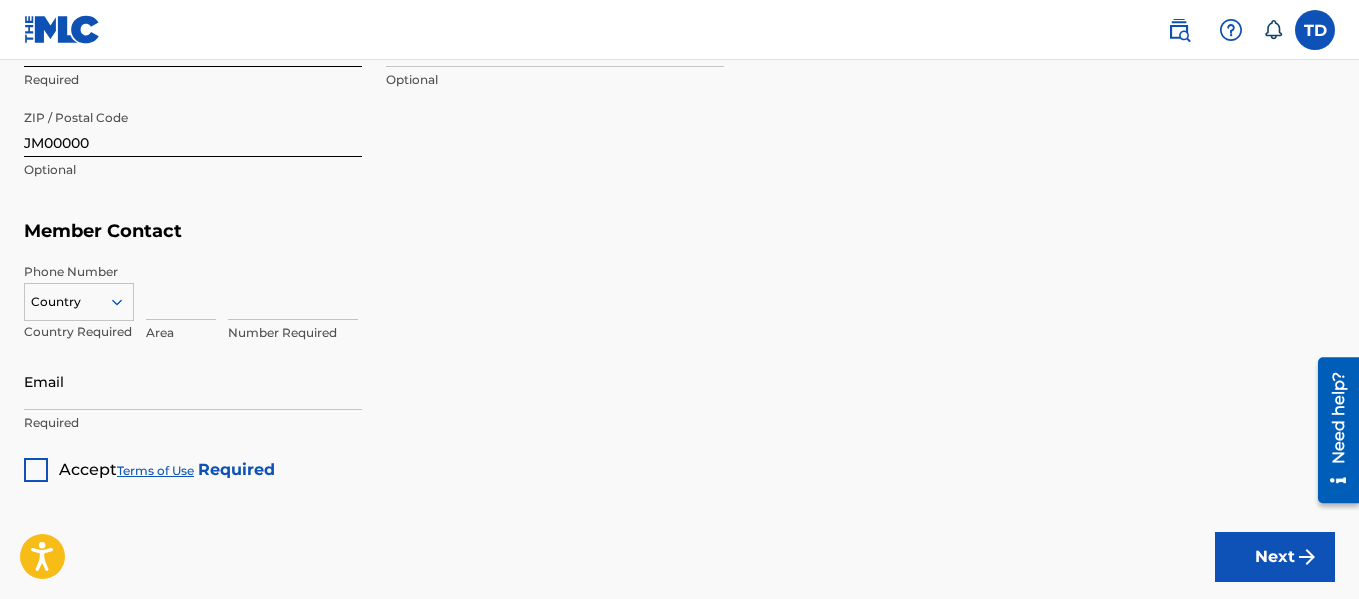 scroll, scrollTop: 1111, scrollLeft: 0, axis: vertical 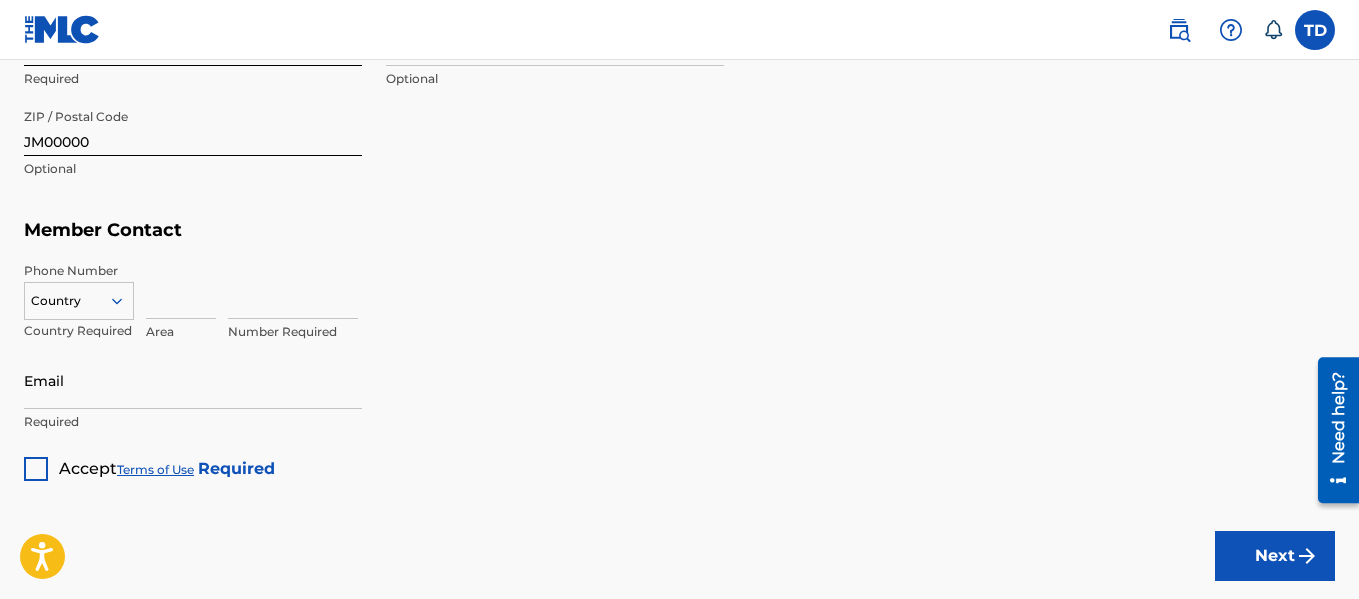 type on "437457732" 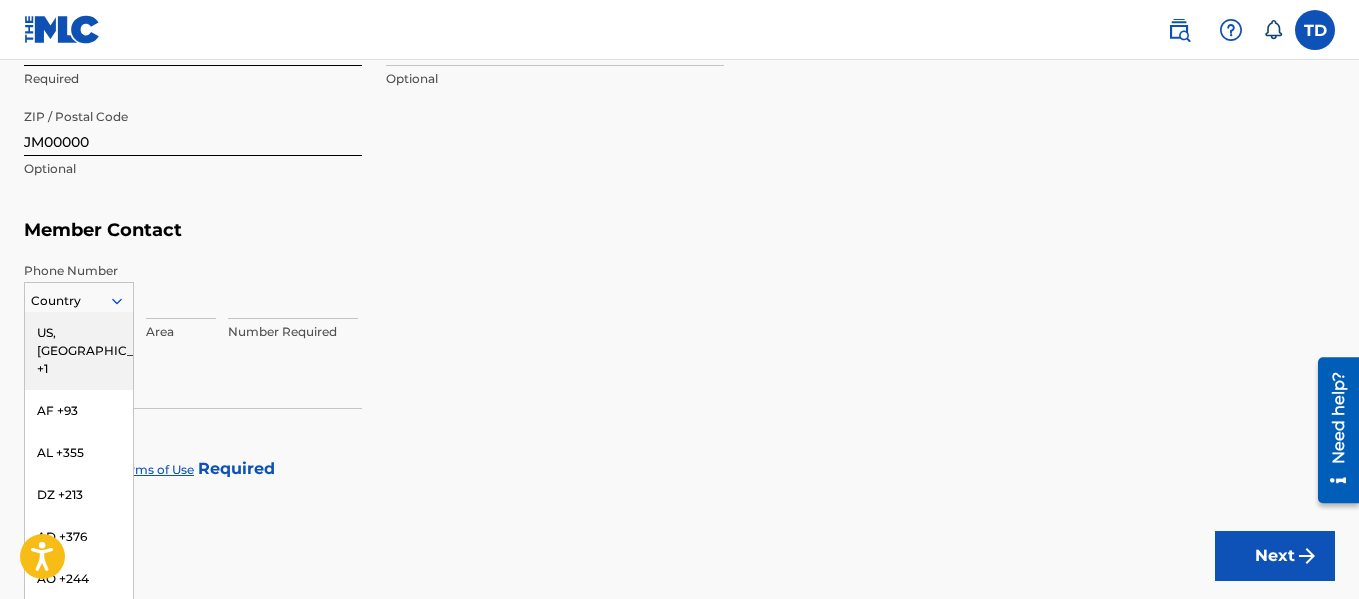 scroll, scrollTop: 1125, scrollLeft: 0, axis: vertical 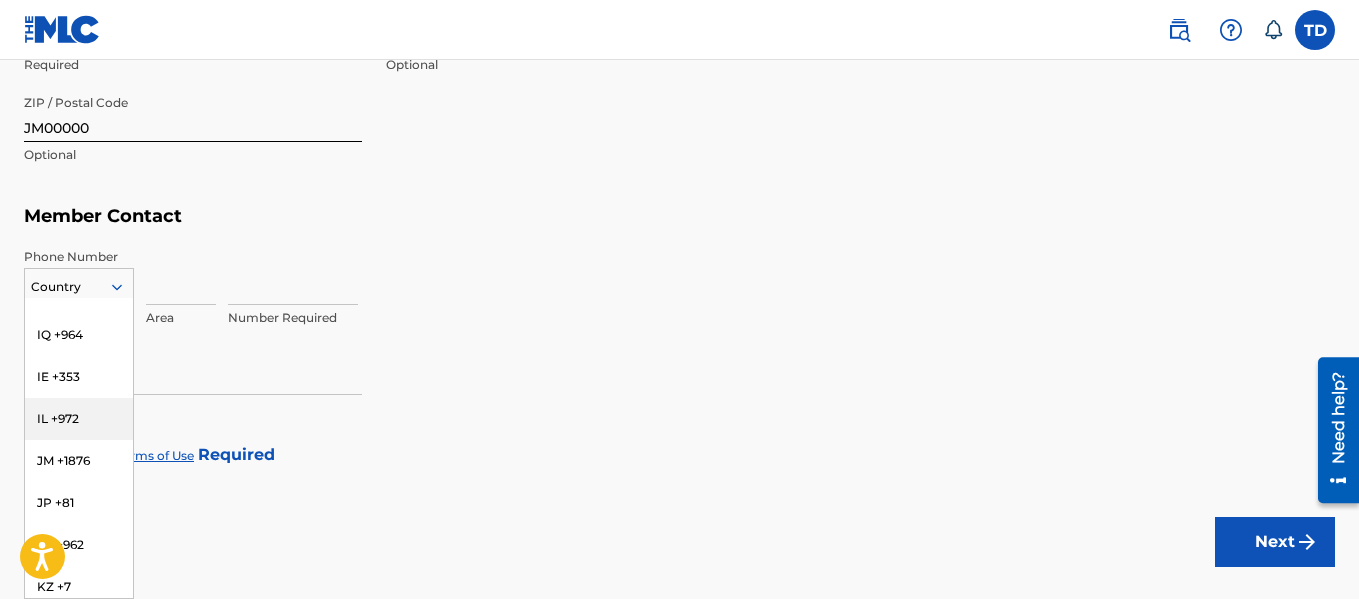 click on "IL +972" at bounding box center [79, 419] 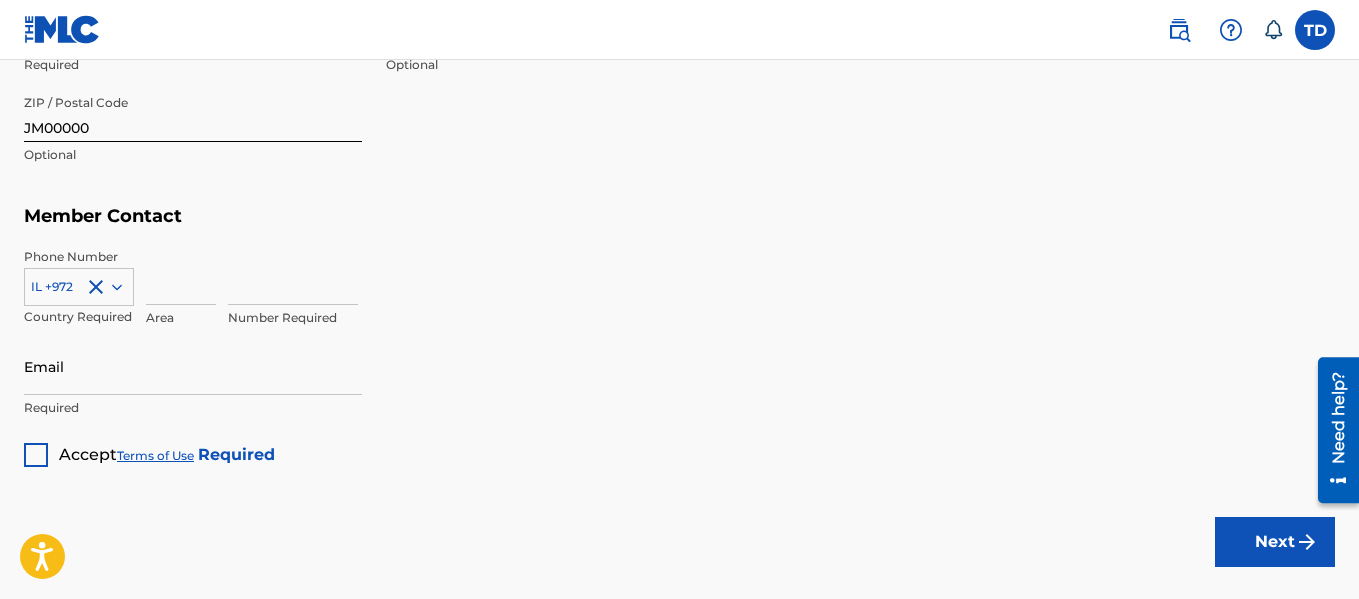click 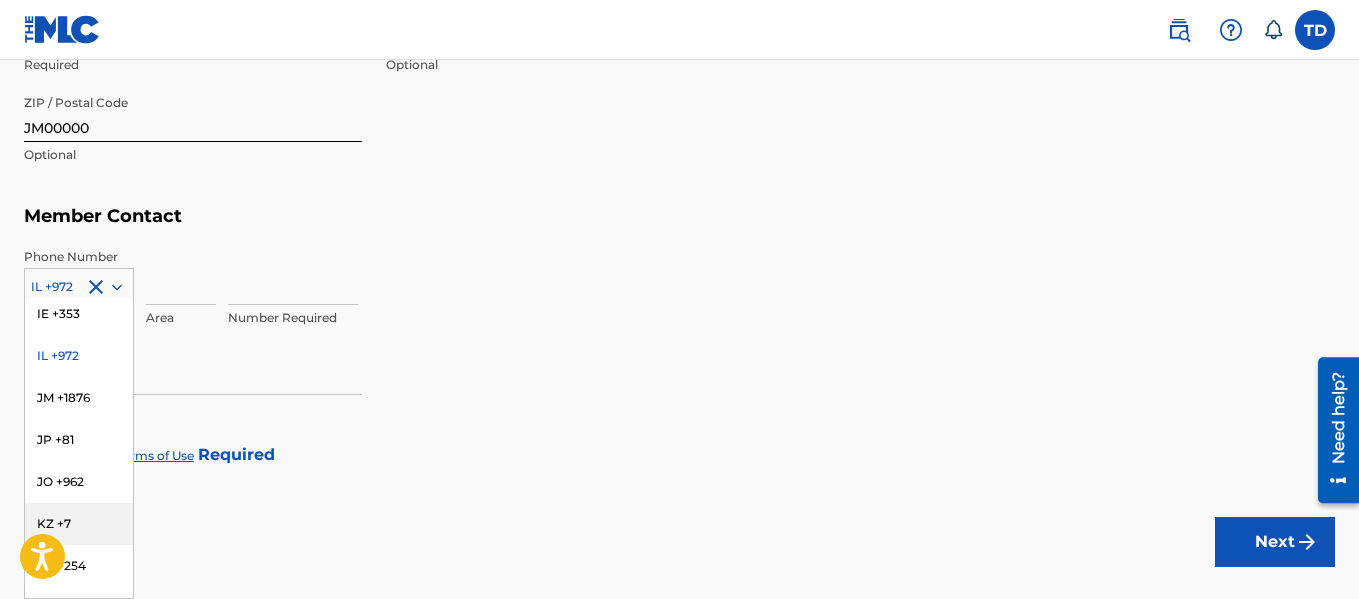 scroll, scrollTop: 3906, scrollLeft: 0, axis: vertical 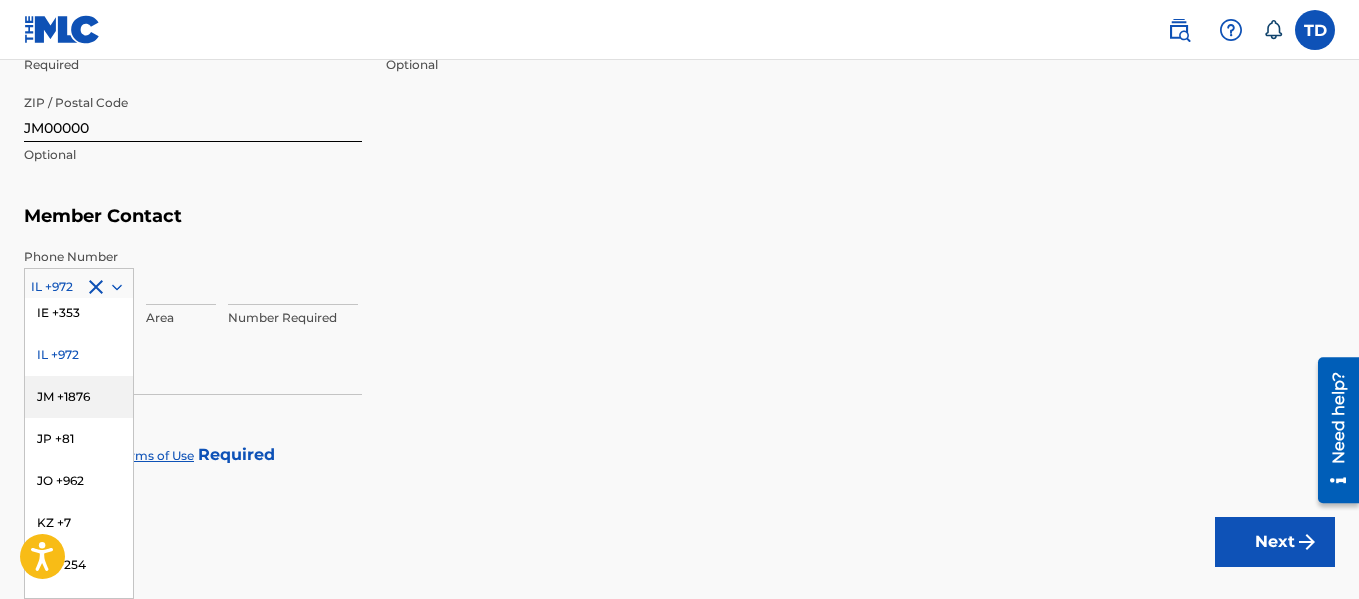 click on "JM +1876" at bounding box center (79, 397) 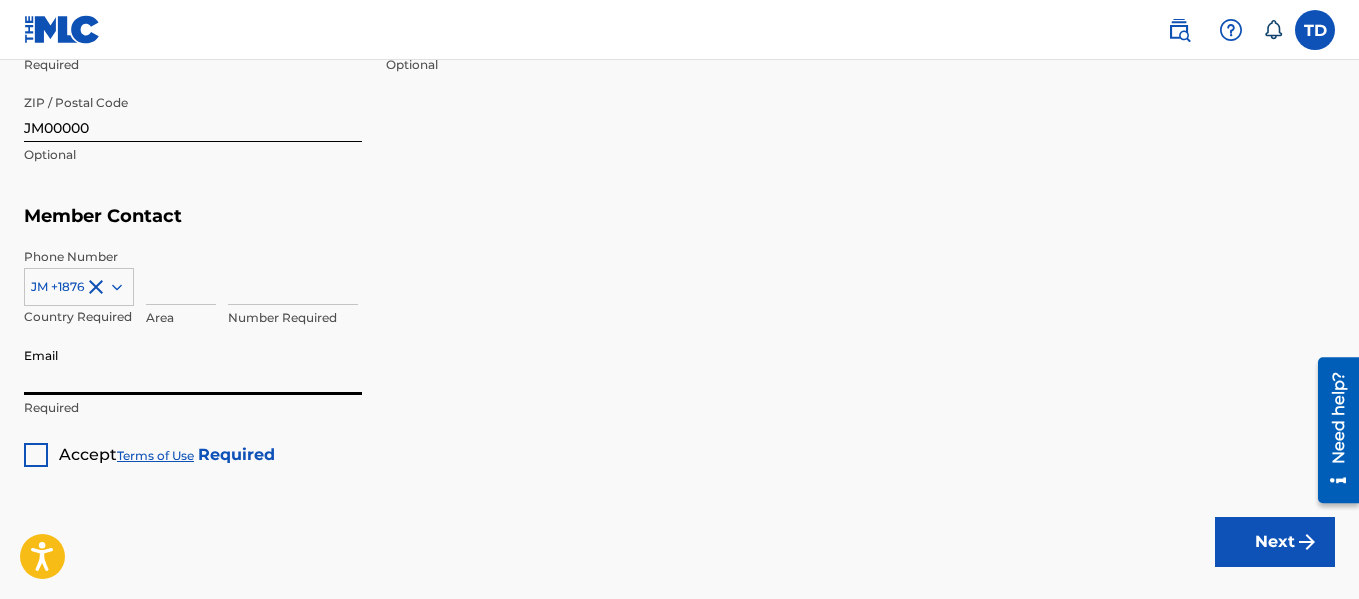 click on "Email" at bounding box center [193, 366] 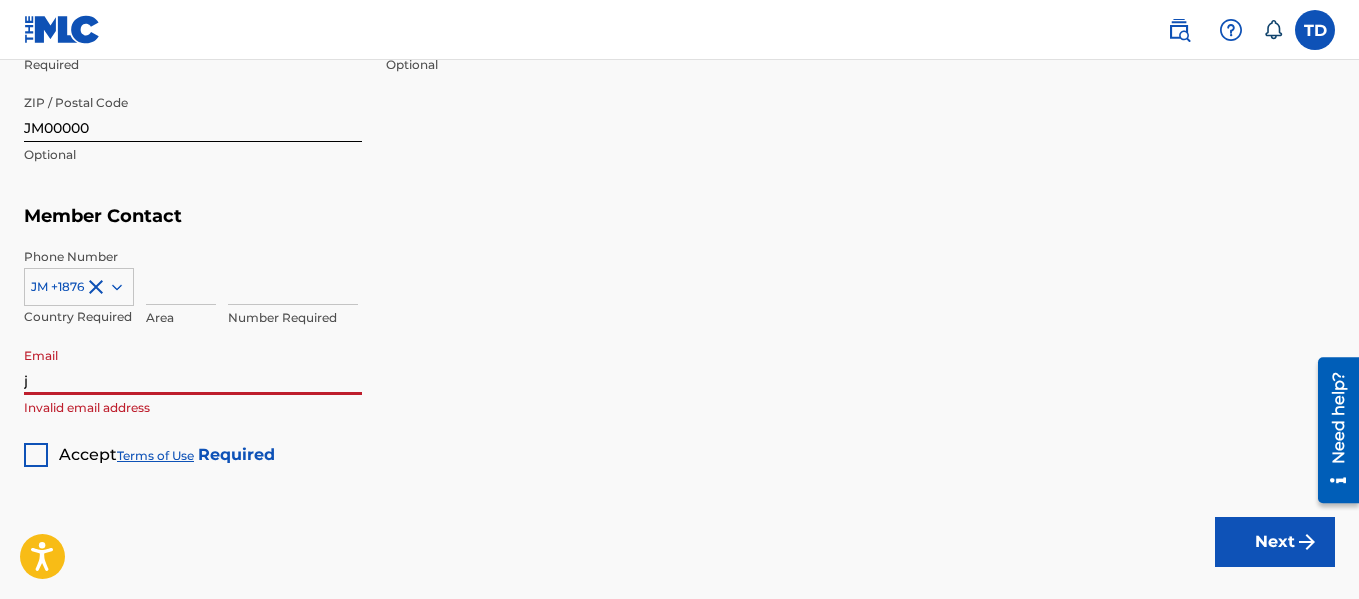 type on "[EMAIL_ADDRESS][DOMAIN_NAME]" 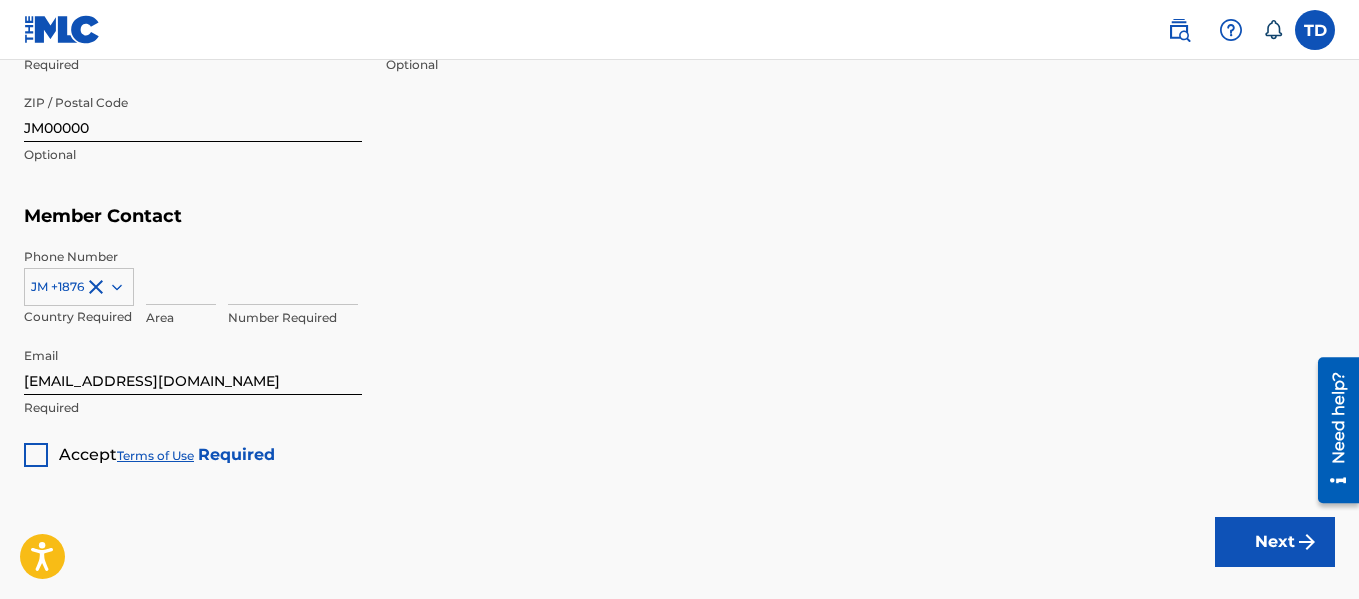 click at bounding box center (36, 455) 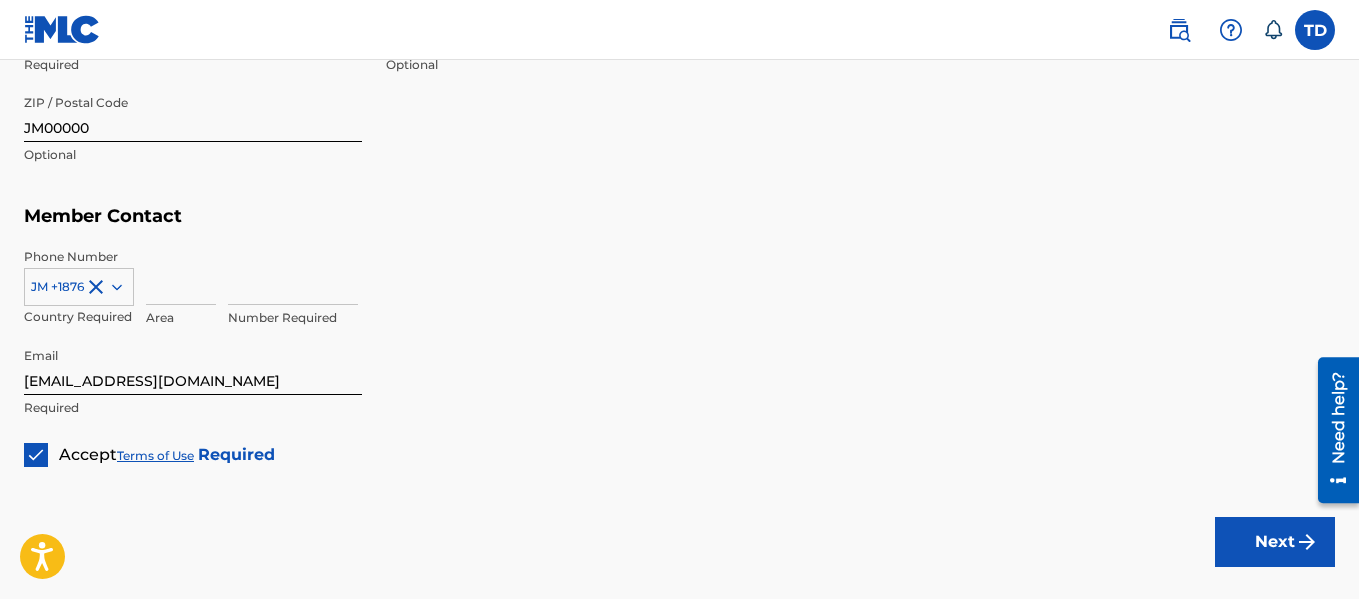 click on "Area" at bounding box center (181, 318) 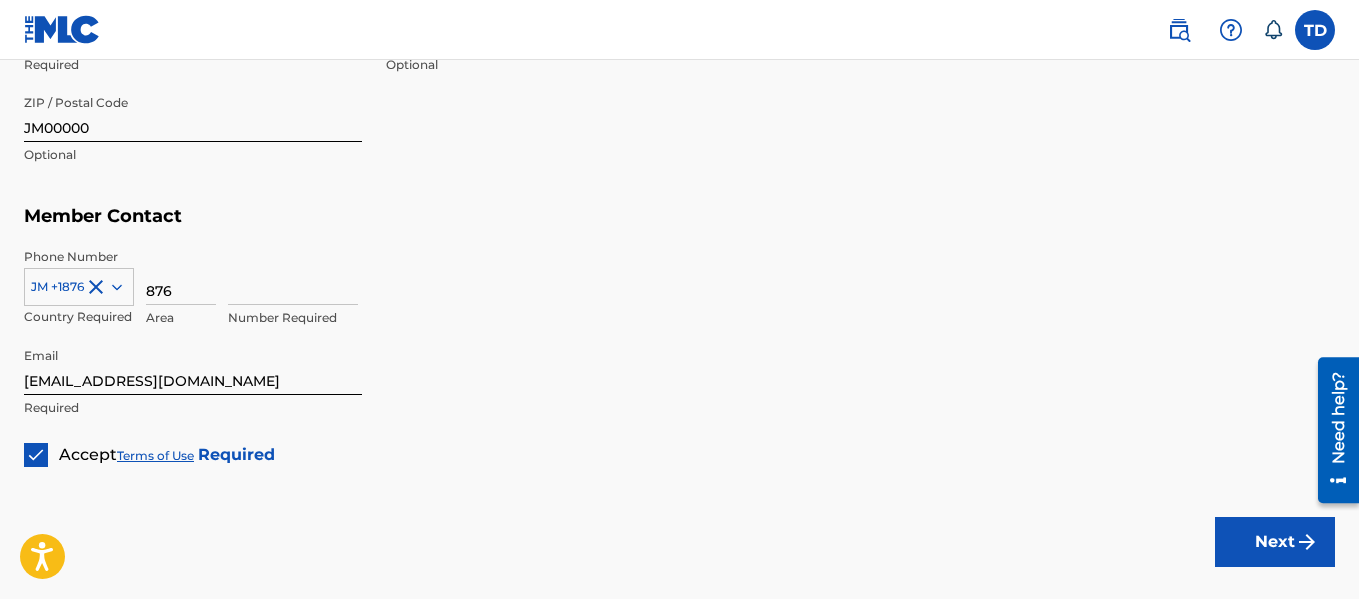 type on "876" 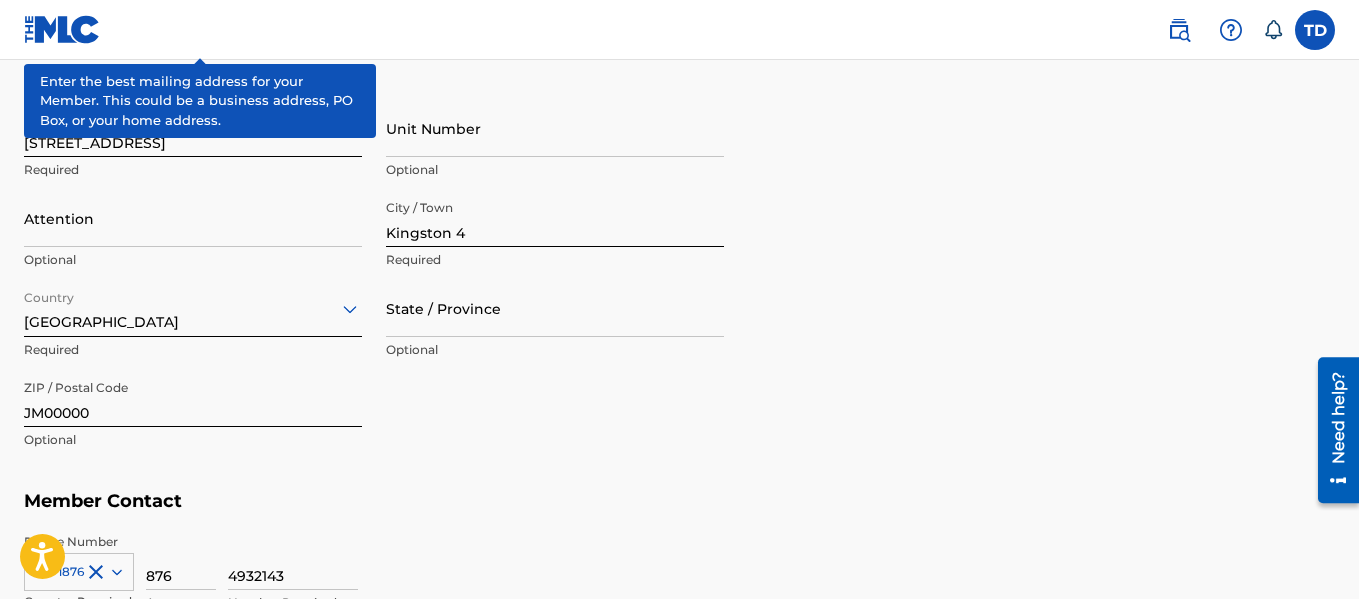 scroll, scrollTop: 841, scrollLeft: 0, axis: vertical 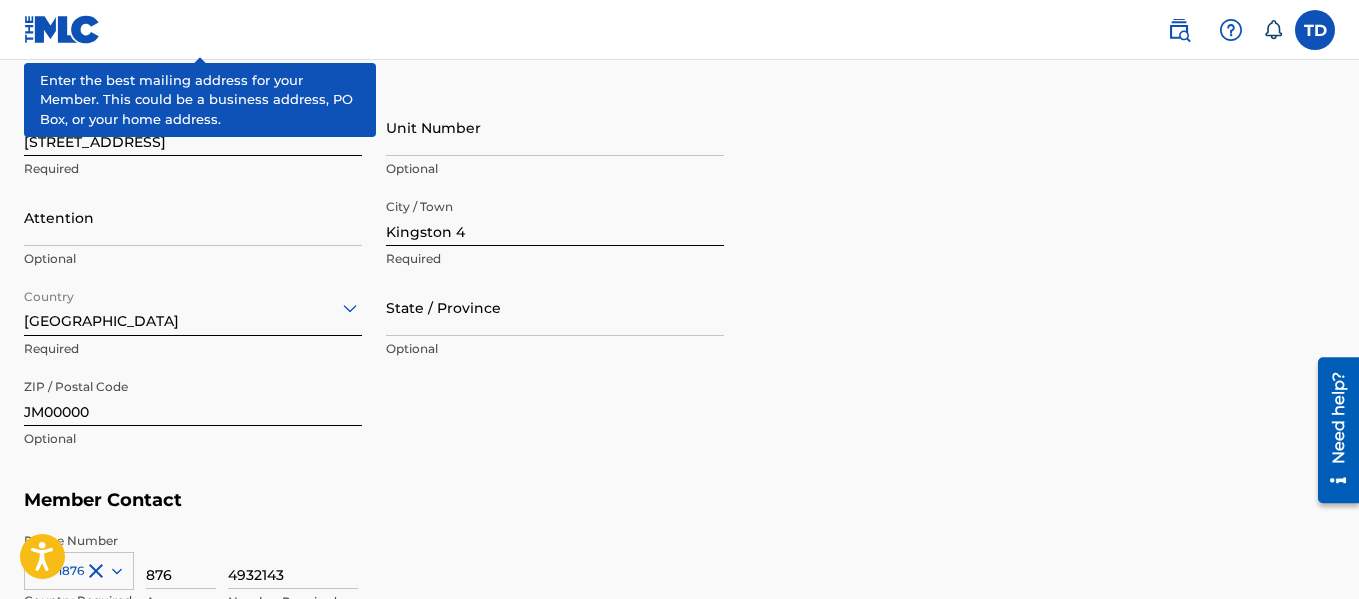 type on "4932143" 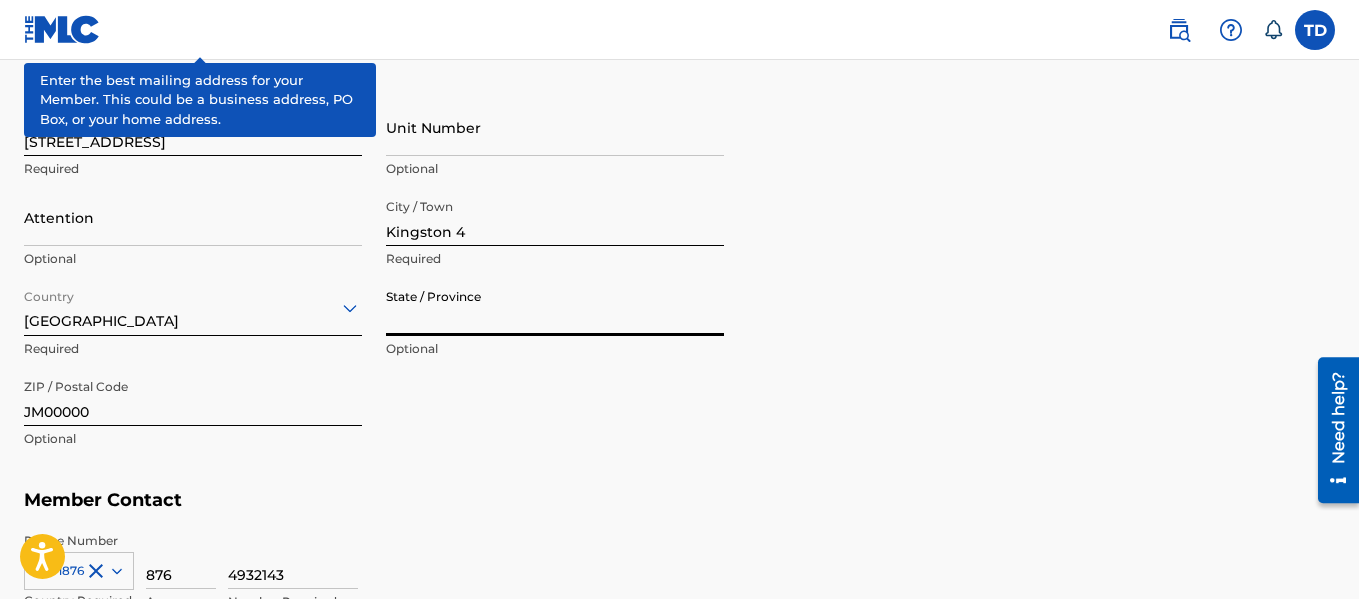 click on "State / Province" at bounding box center [555, 307] 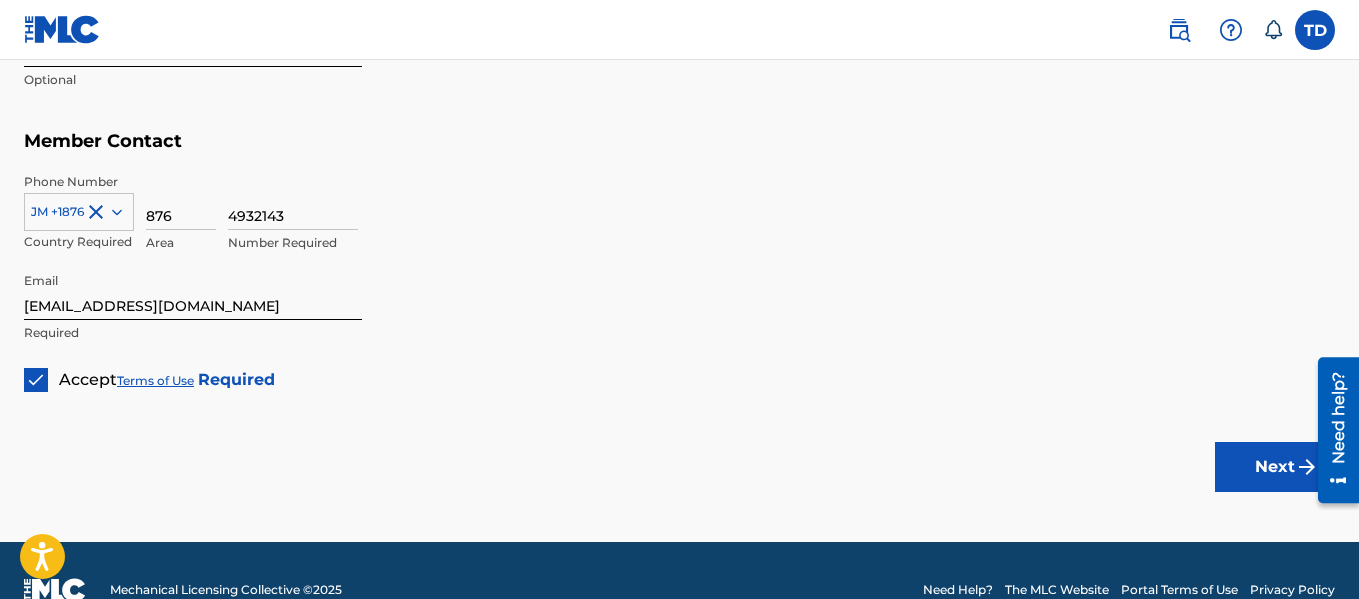 scroll, scrollTop: 1239, scrollLeft: 0, axis: vertical 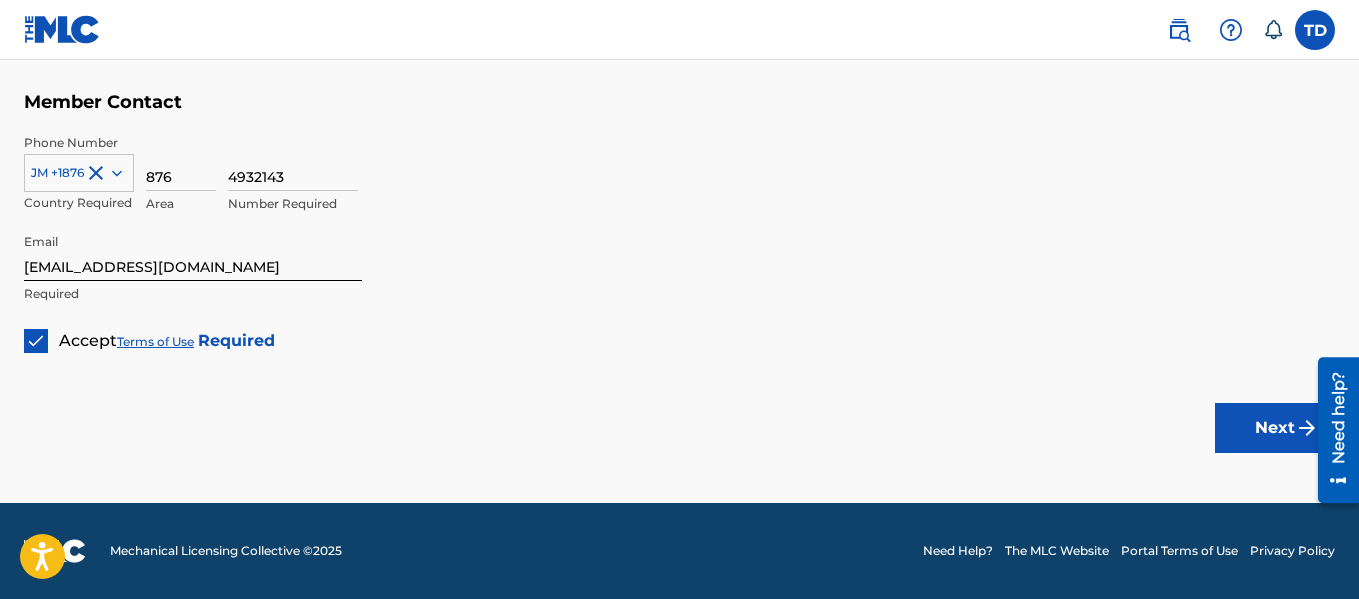 type on "[GEOGRAPHIC_DATA]" 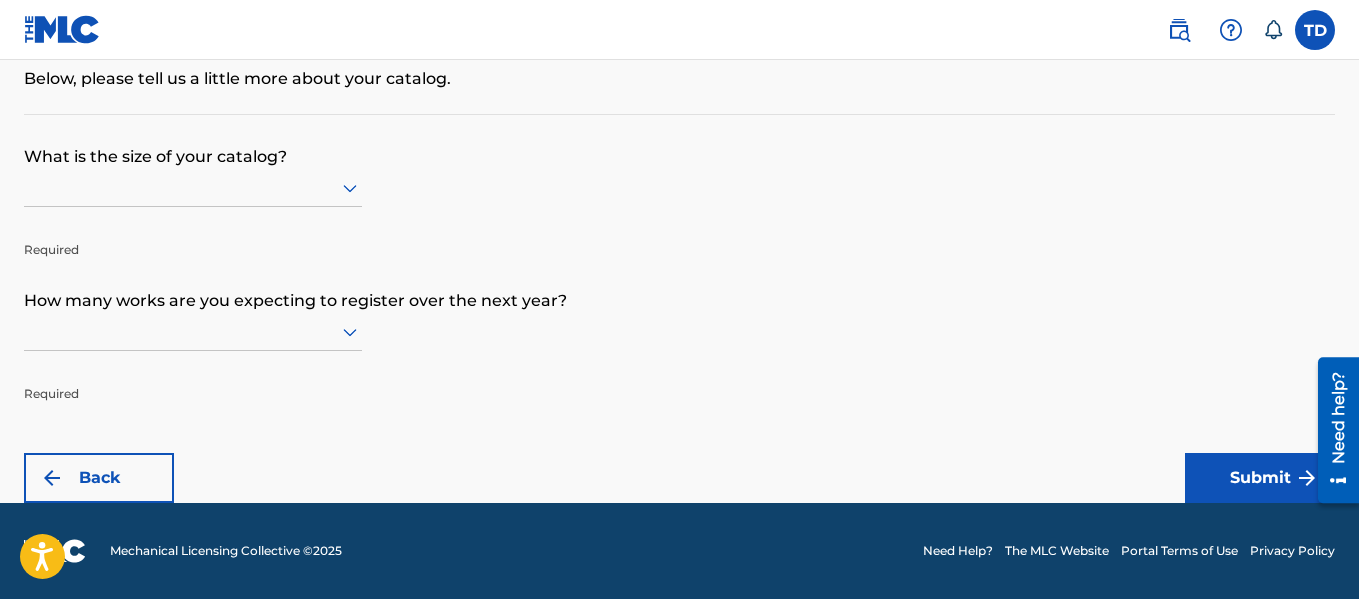 scroll, scrollTop: 0, scrollLeft: 0, axis: both 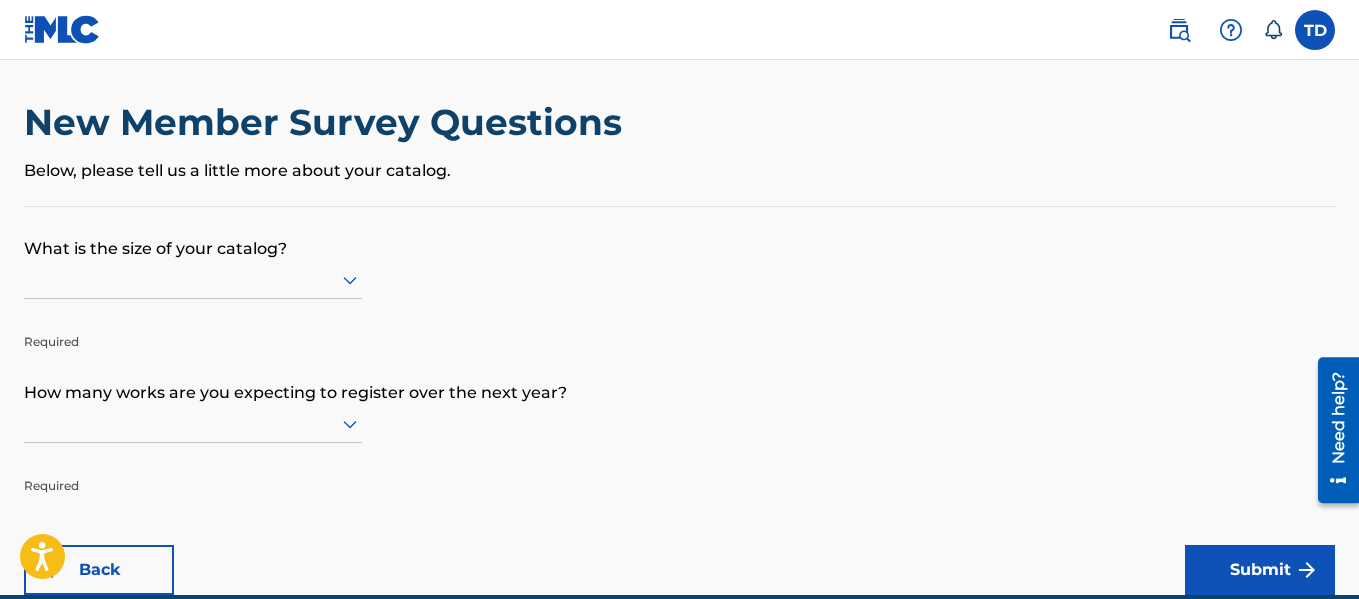 click at bounding box center [193, 280] 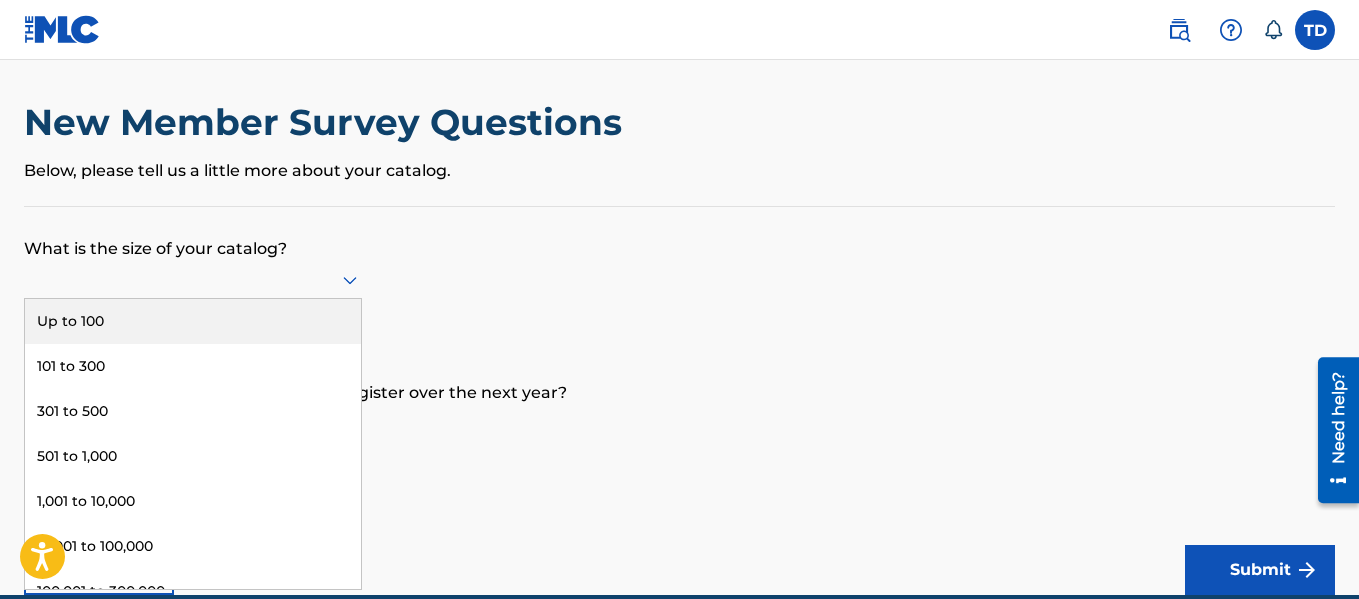 scroll, scrollTop: 11, scrollLeft: 0, axis: vertical 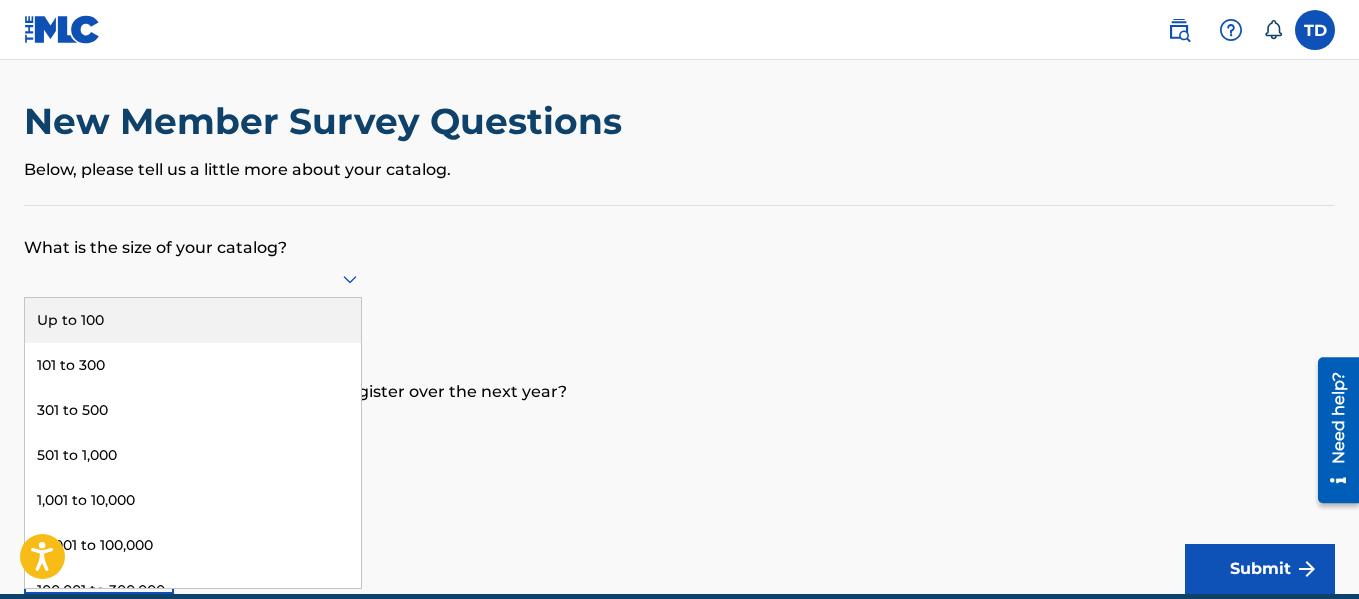 click on "Up to 100" at bounding box center [193, 320] 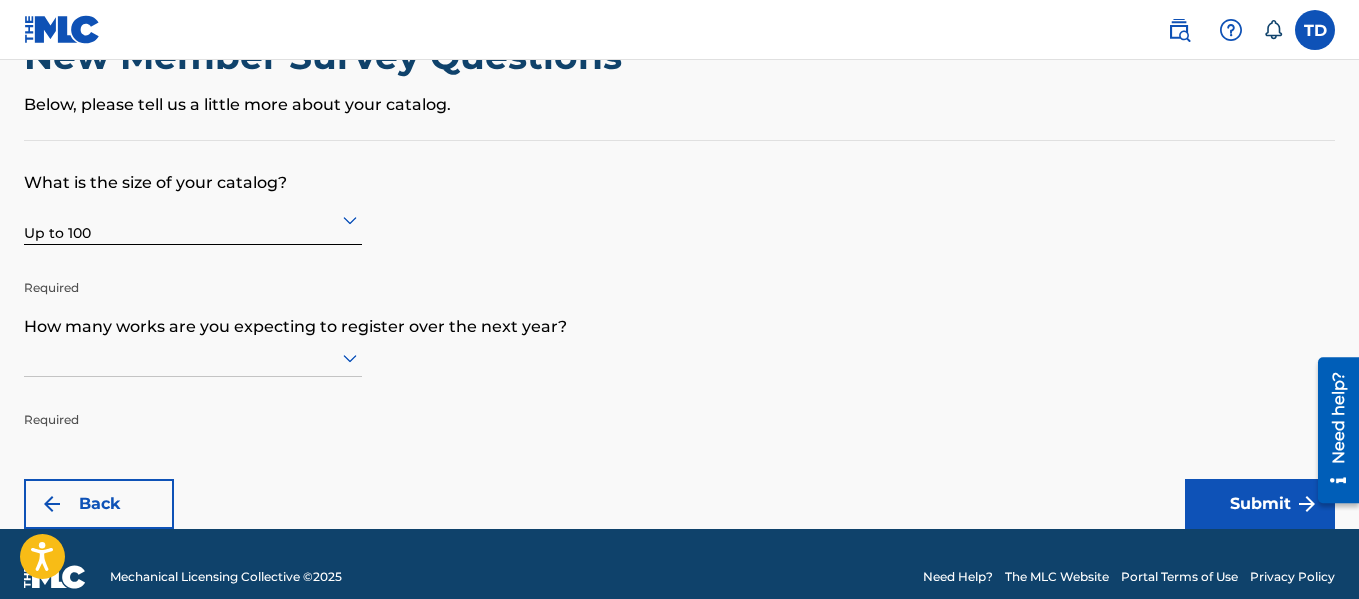 scroll, scrollTop: 92, scrollLeft: 0, axis: vertical 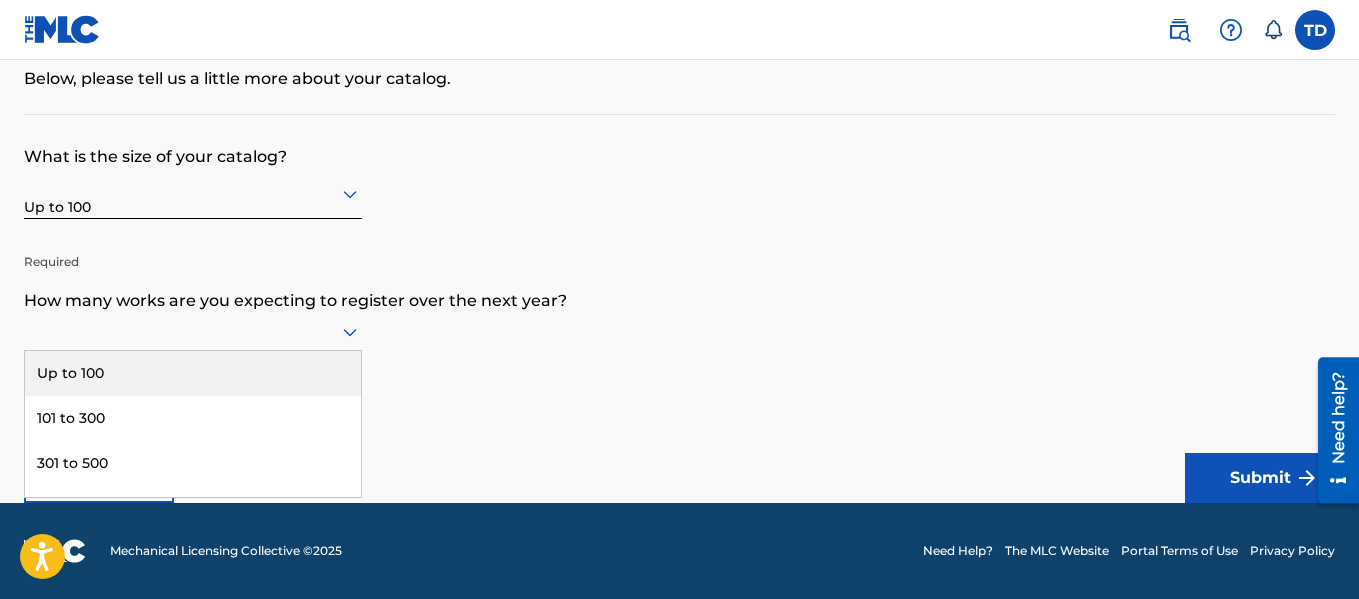 click 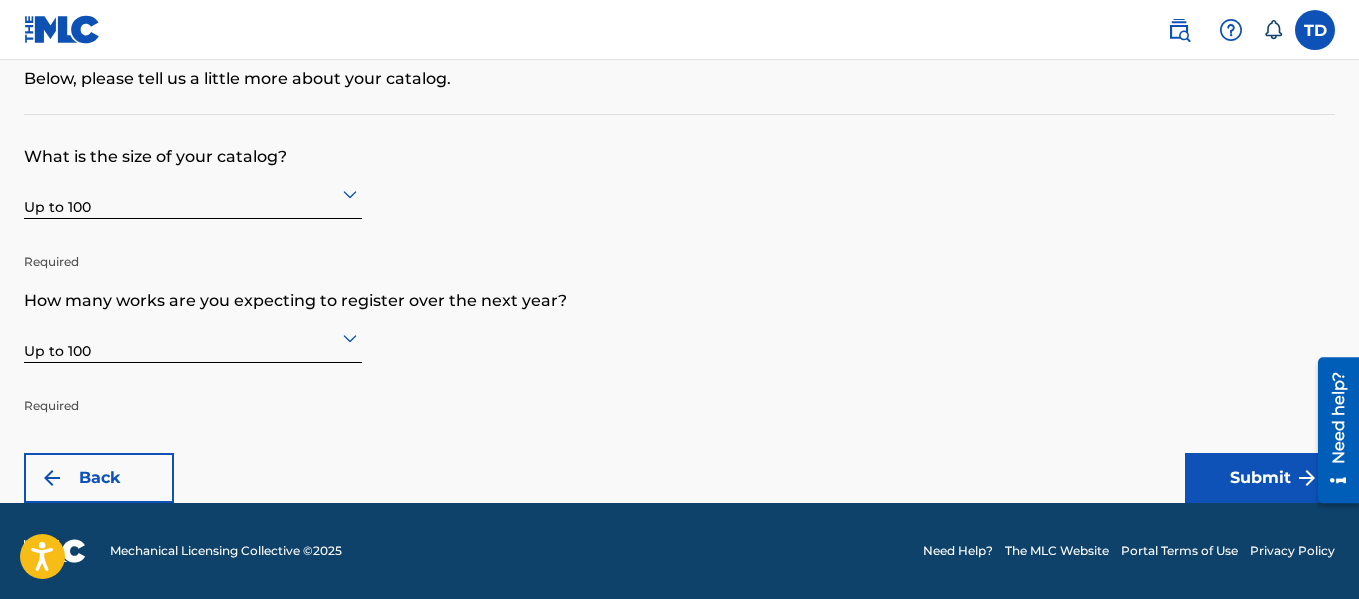 click on "Submit" at bounding box center [1260, 478] 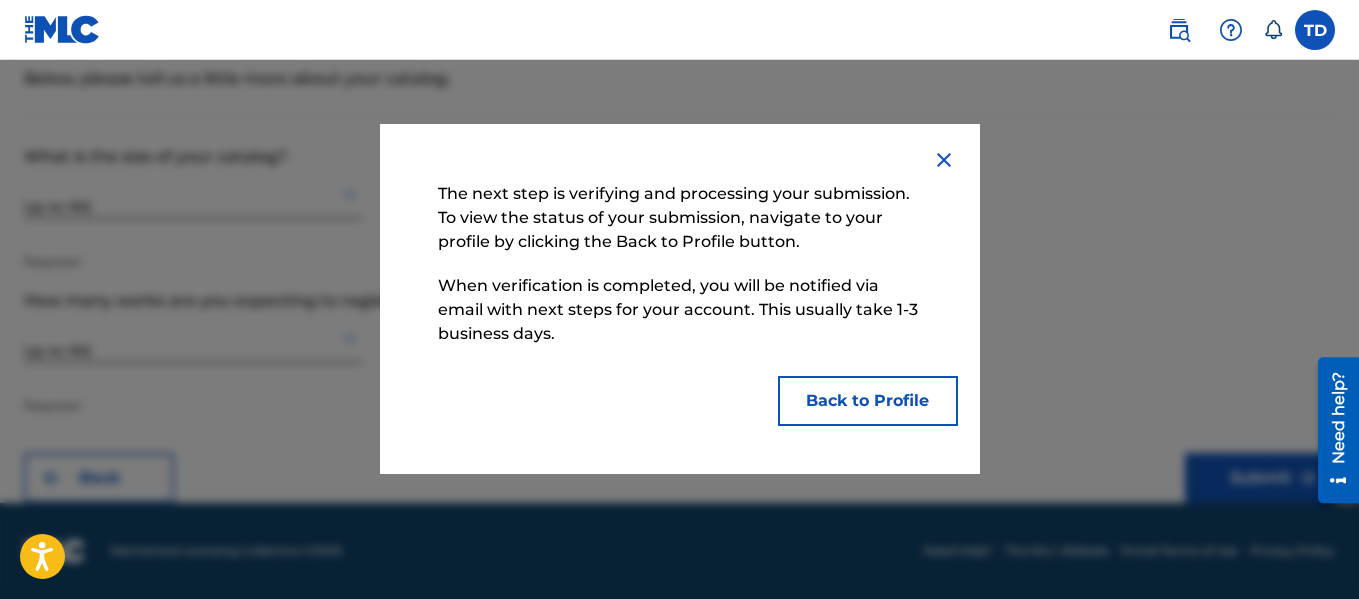 click on "Back to Profile" at bounding box center (868, 401) 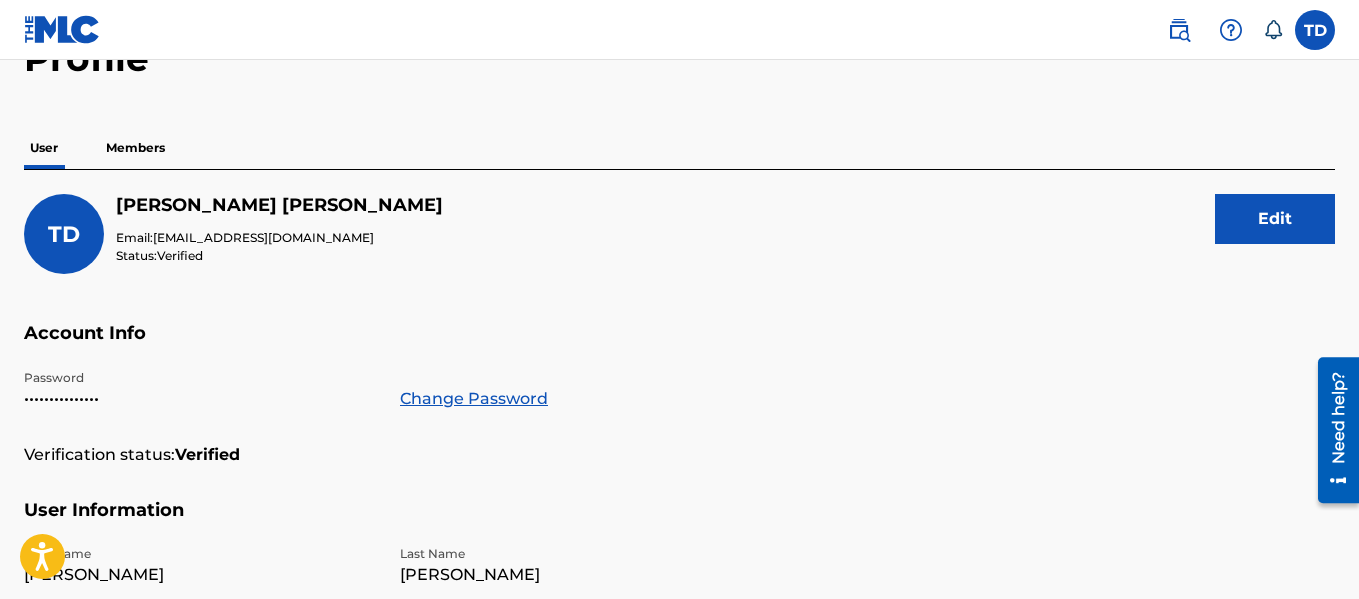 scroll, scrollTop: 0, scrollLeft: 0, axis: both 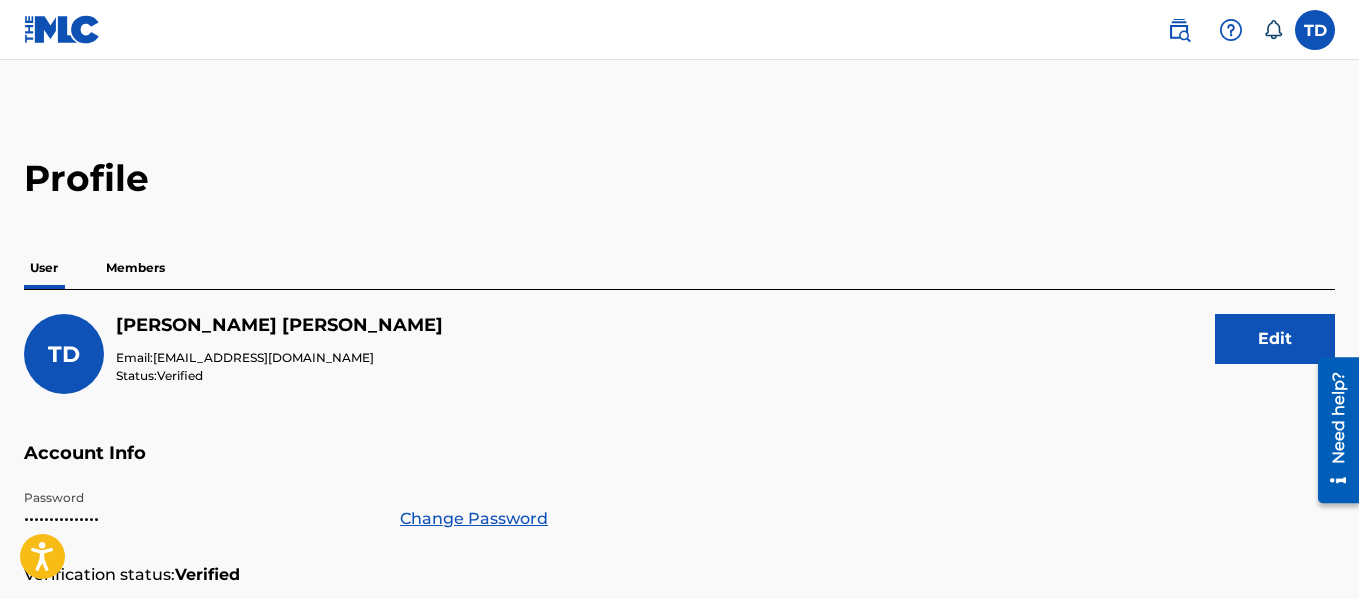 click at bounding box center (1315, 30) 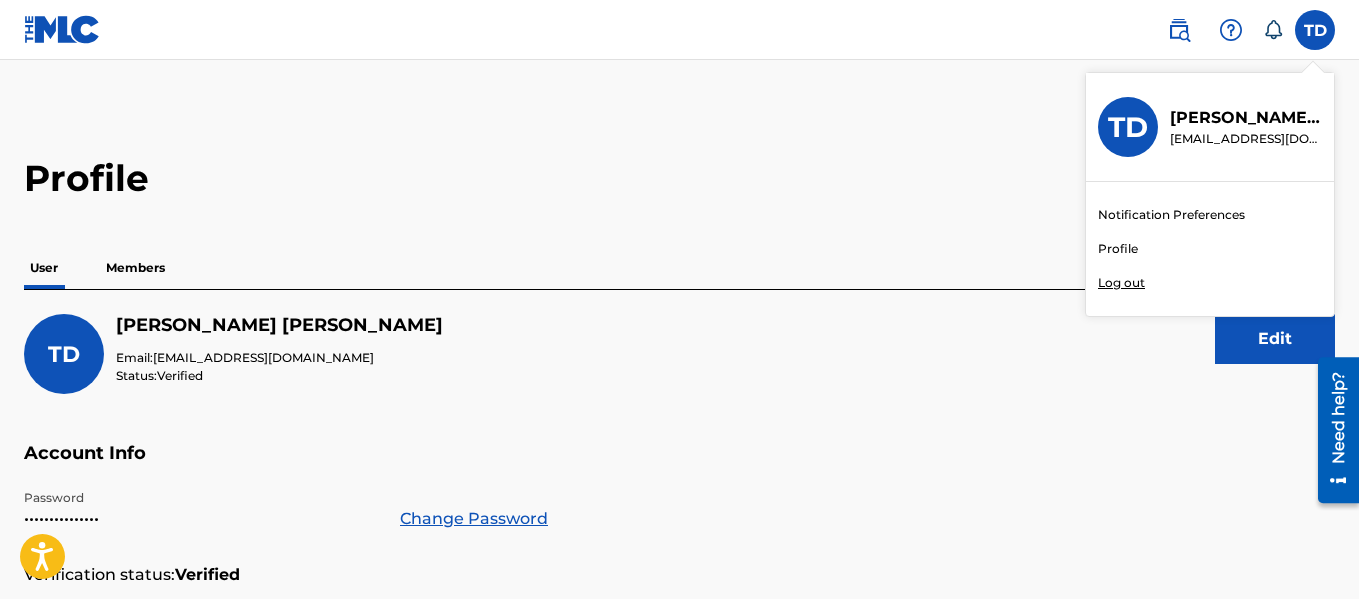 click on "Log out" at bounding box center (1121, 283) 